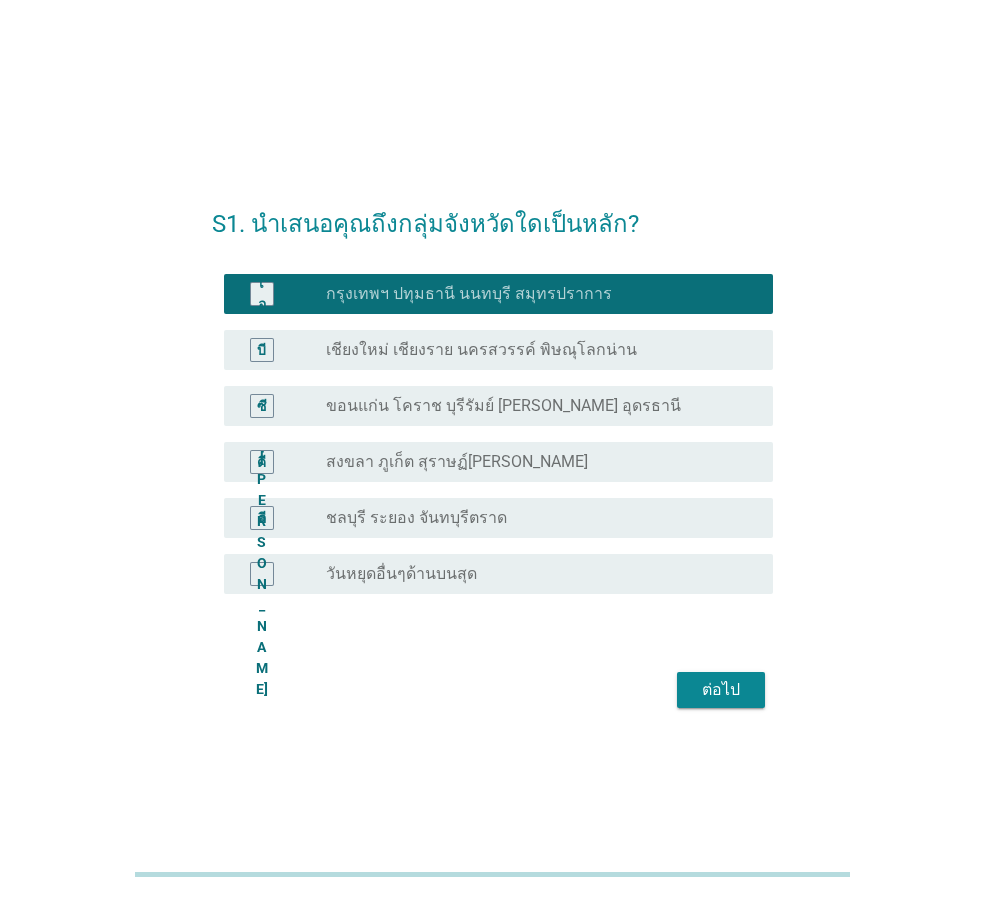 scroll, scrollTop: 0, scrollLeft: 0, axis: both 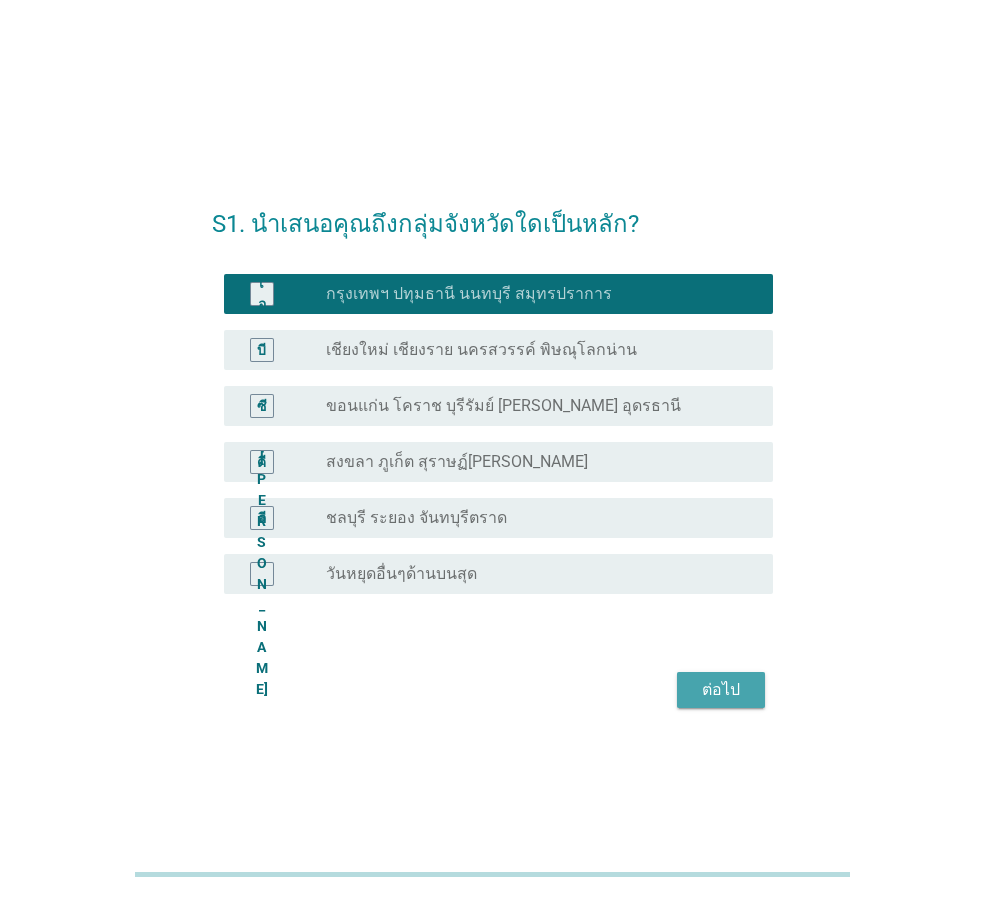 click on "ต่อไป" at bounding box center [721, 689] 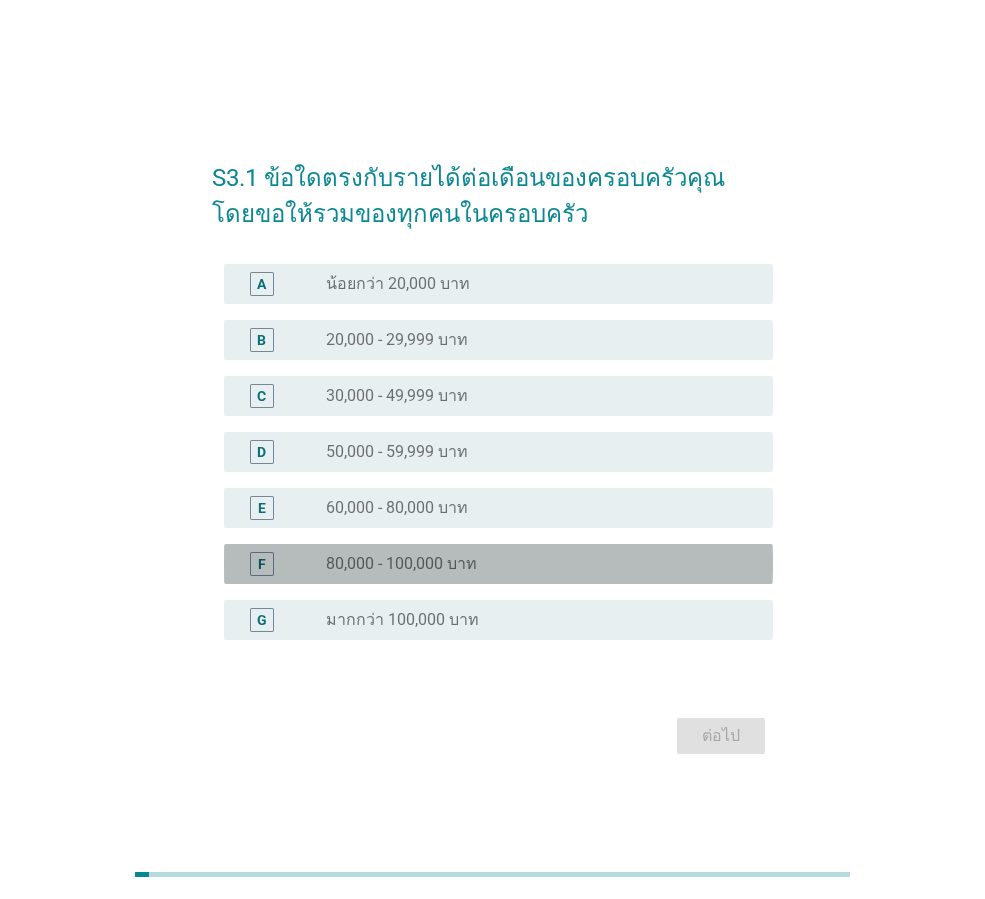 click on "80,000 - 100,000 บาท" at bounding box center (401, 564) 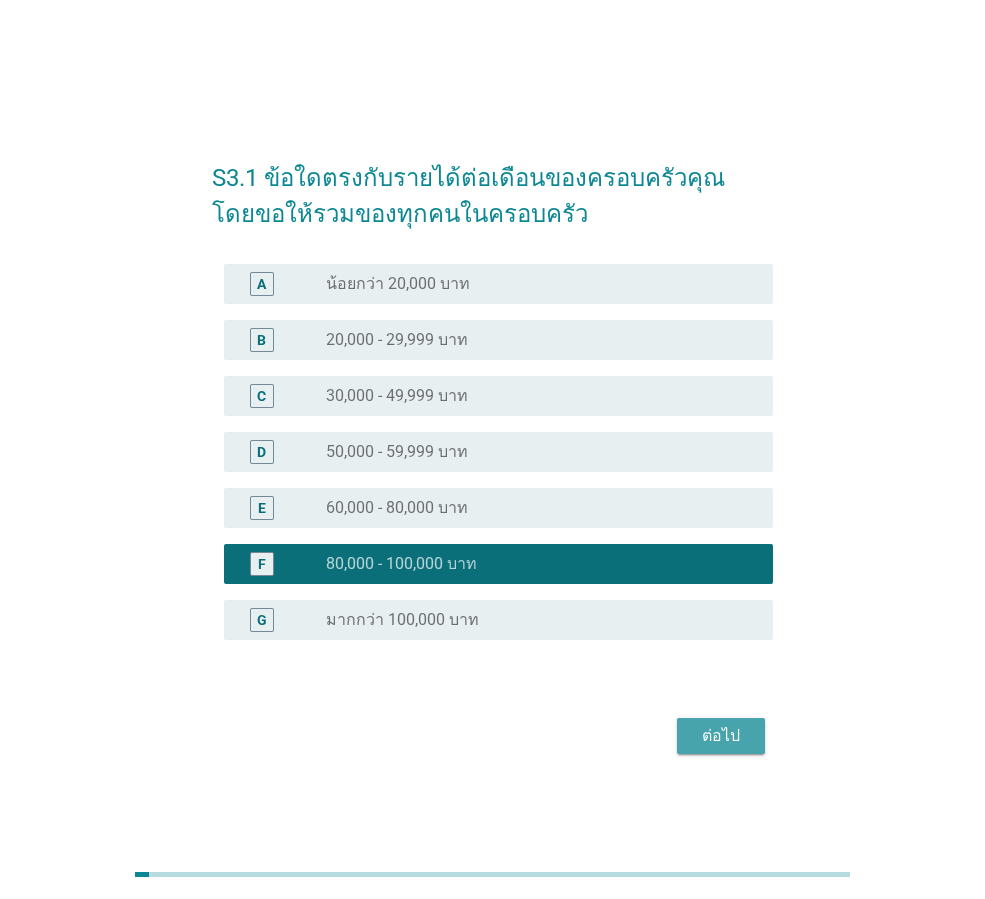click on "ต่อไป" at bounding box center [721, 736] 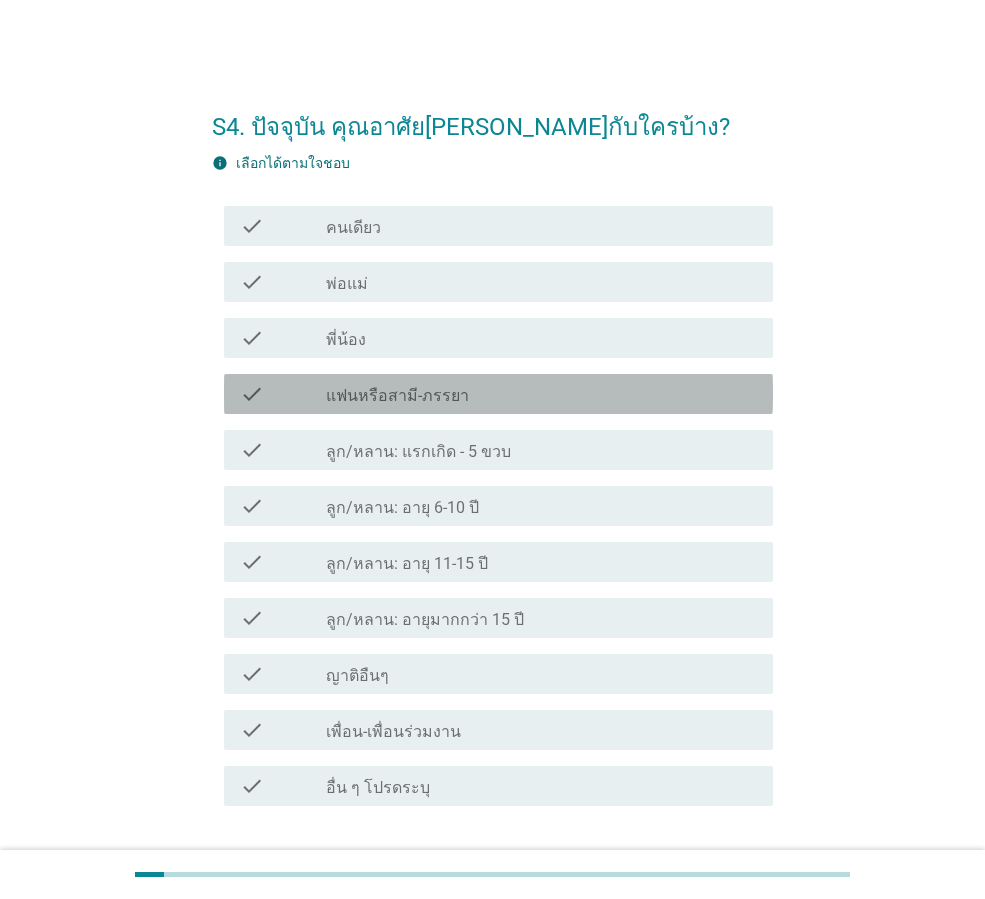 click on "แฟนหรือสามี-ภรรยา" at bounding box center [397, 396] 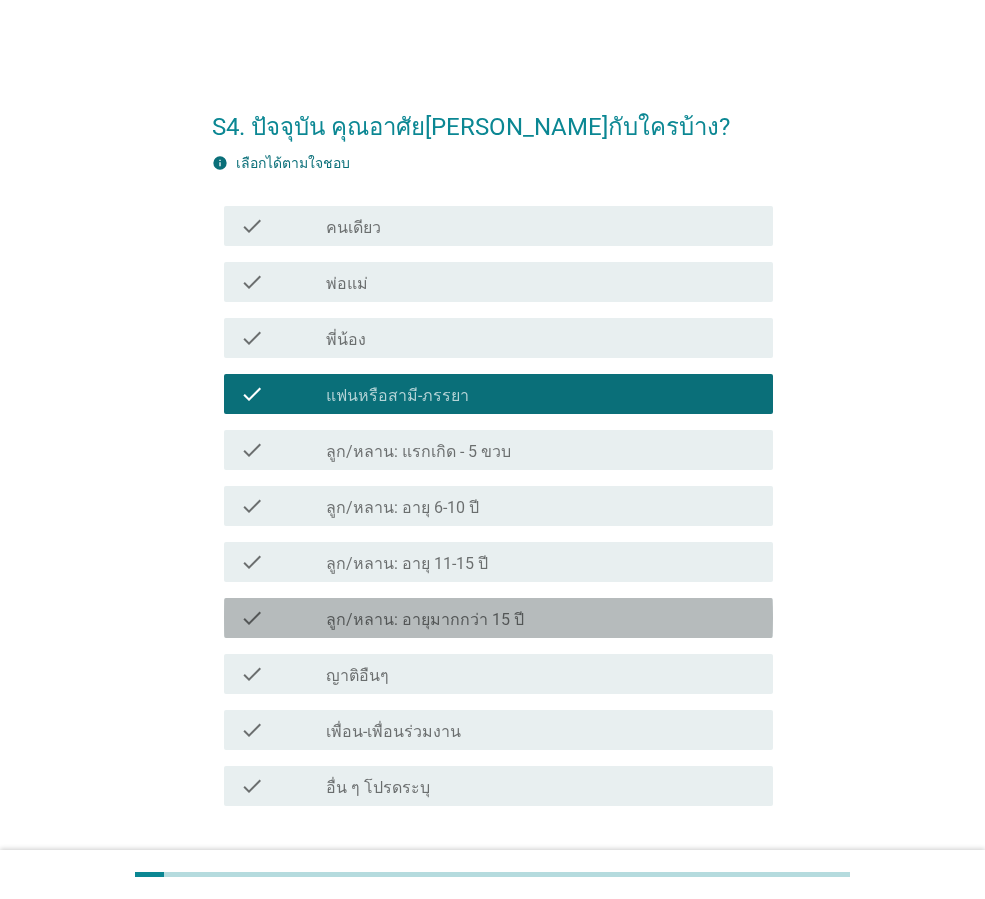click on "ลูก/หลาน: อายุมากกว่า 15 ปี" at bounding box center (425, 620) 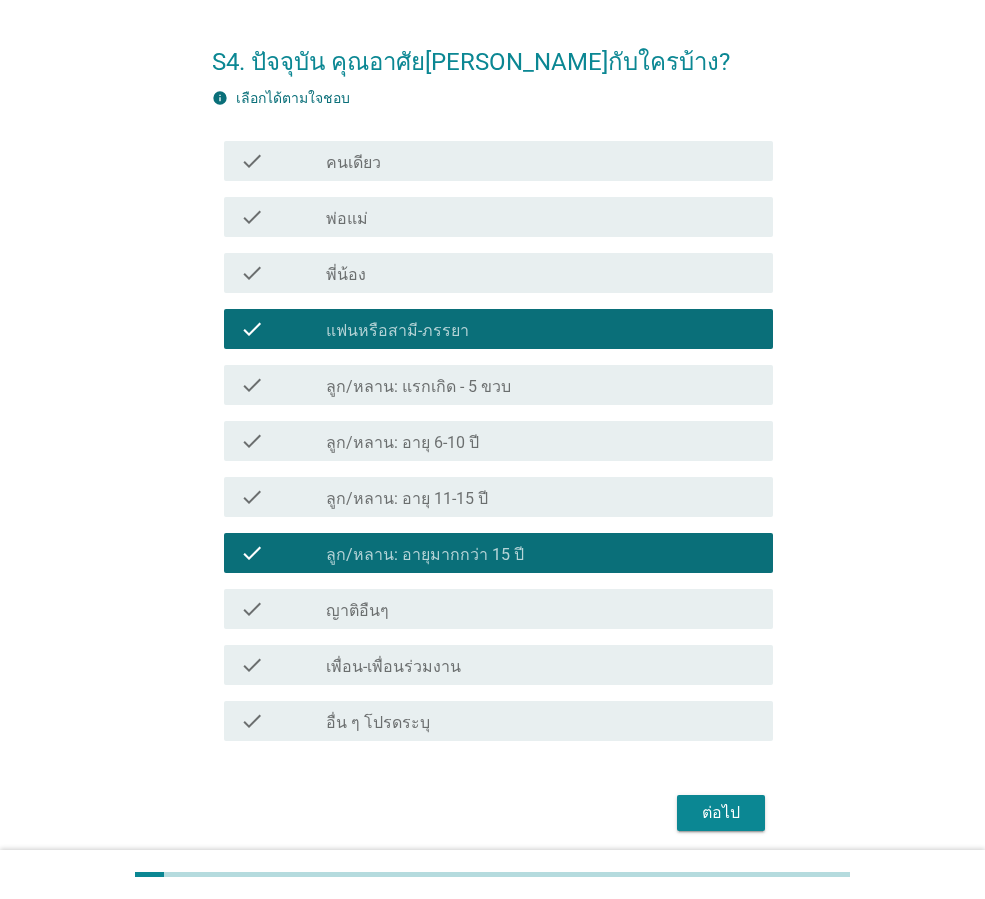 scroll, scrollTop: 140, scrollLeft: 0, axis: vertical 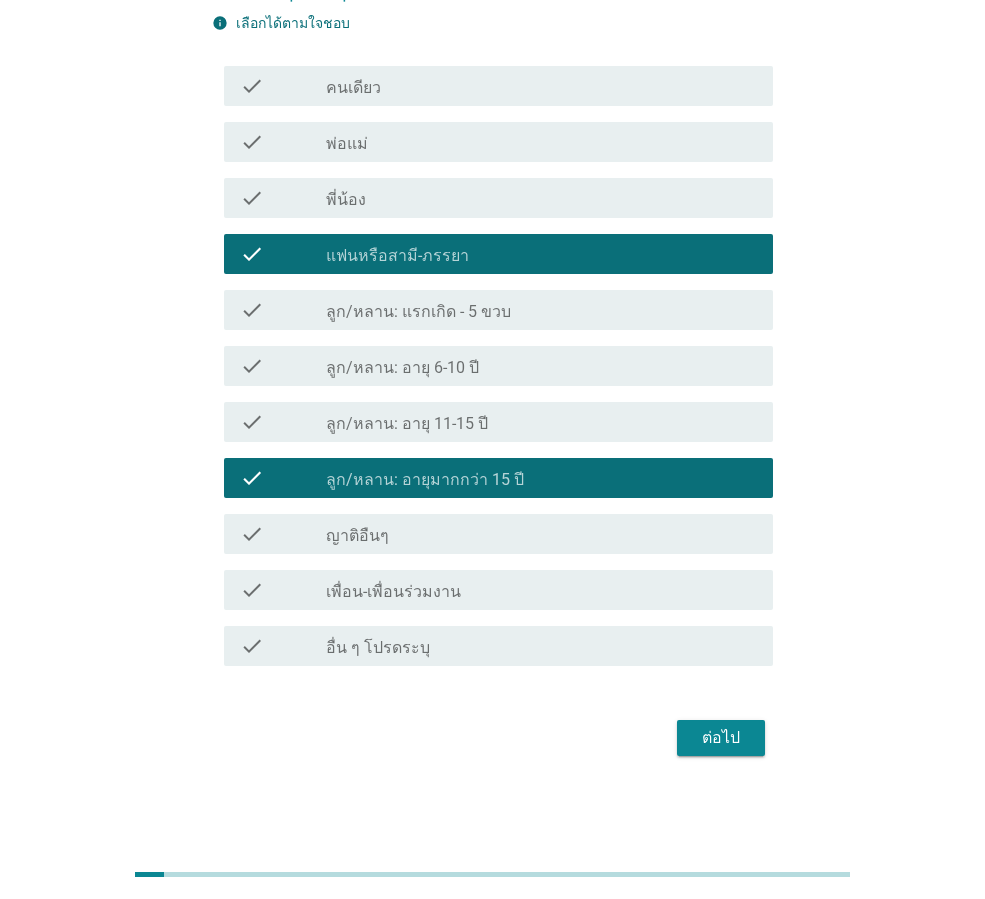 click on "ต่อไป" at bounding box center (721, 738) 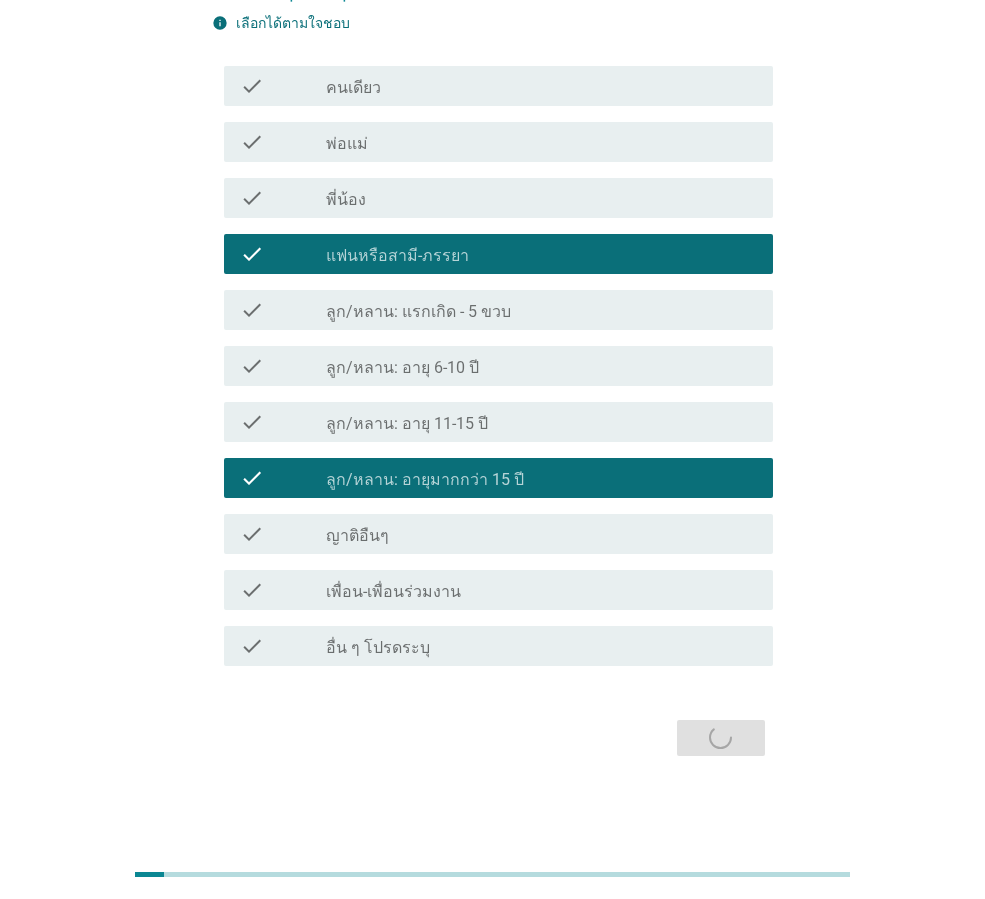 scroll, scrollTop: 0, scrollLeft: 0, axis: both 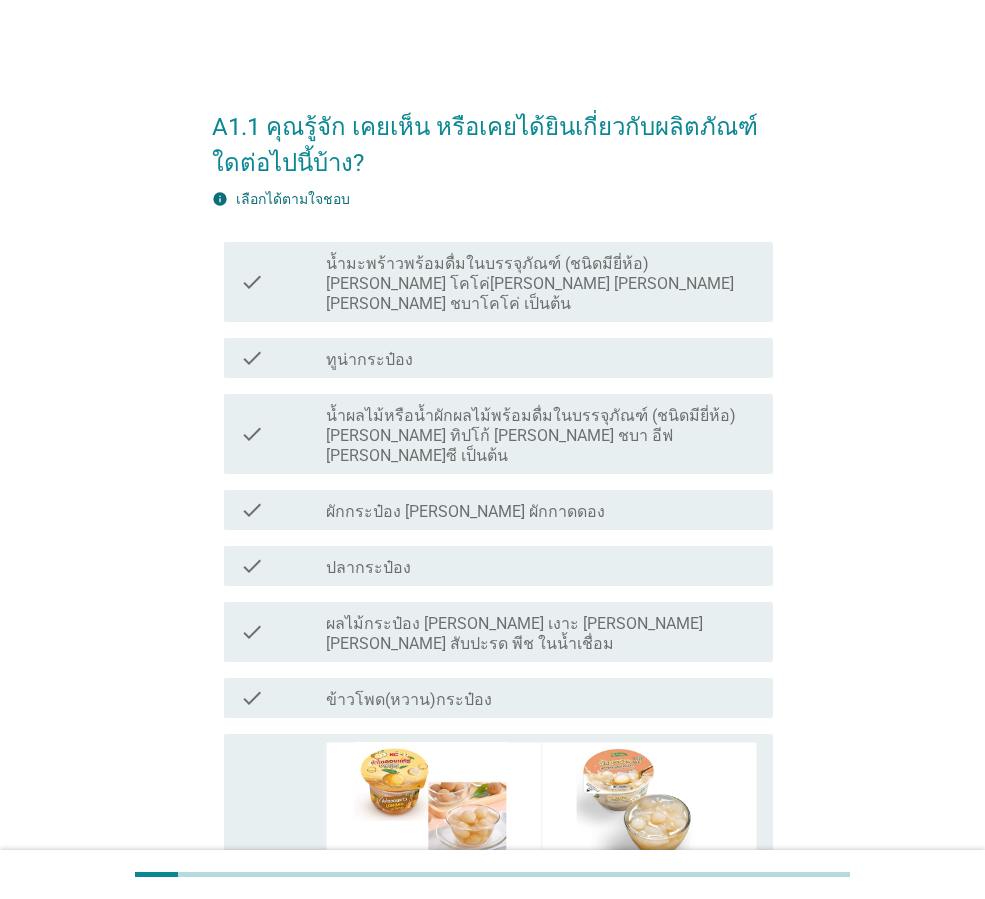 click on "น้ำมะพร้าวพร้อมดื่มในบรรจุภัณฑ์ (ชนิดมียี่ห้อ) [PERSON_NAME] โคโค่[PERSON_NAME] [PERSON_NAME] [PERSON_NAME] ชบาโคโค่ เป็นต้น" at bounding box center [541, 284] 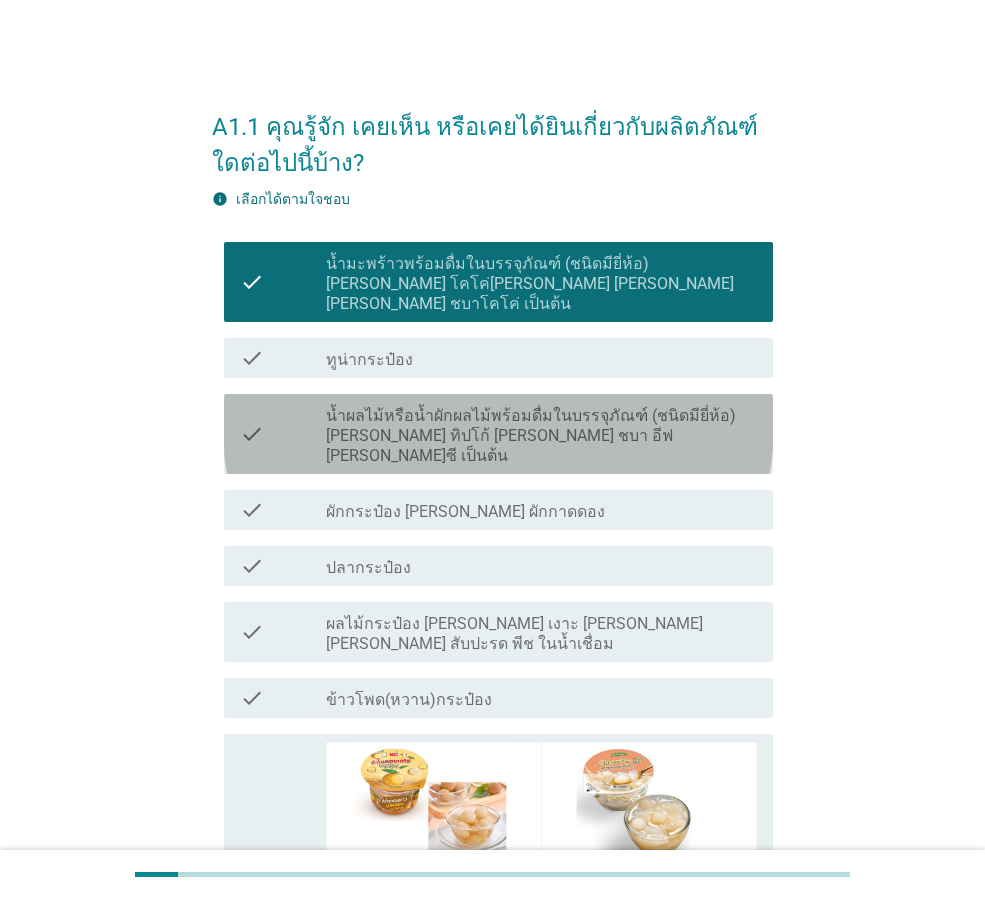 click on "น้ำผลไม้หรือน้ำผักผลไม้พร้อมดื่มในบรรจุภัณฑ์ (ชนิดมียี่ห้อ) [PERSON_NAME] ทิปโก้ [PERSON_NAME] ชบา อีฟ [PERSON_NAME]ซี เป็นต้น" at bounding box center [541, 436] 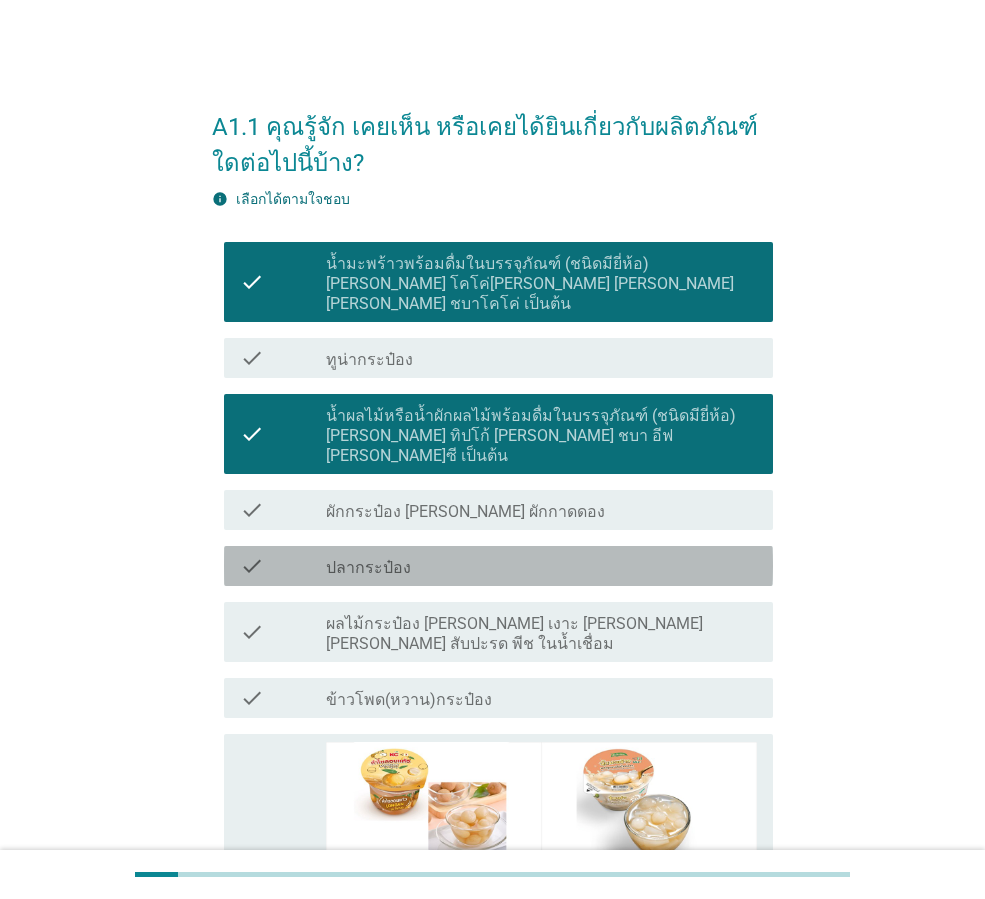 click on "ปลากระป๋อง" at bounding box center [368, 568] 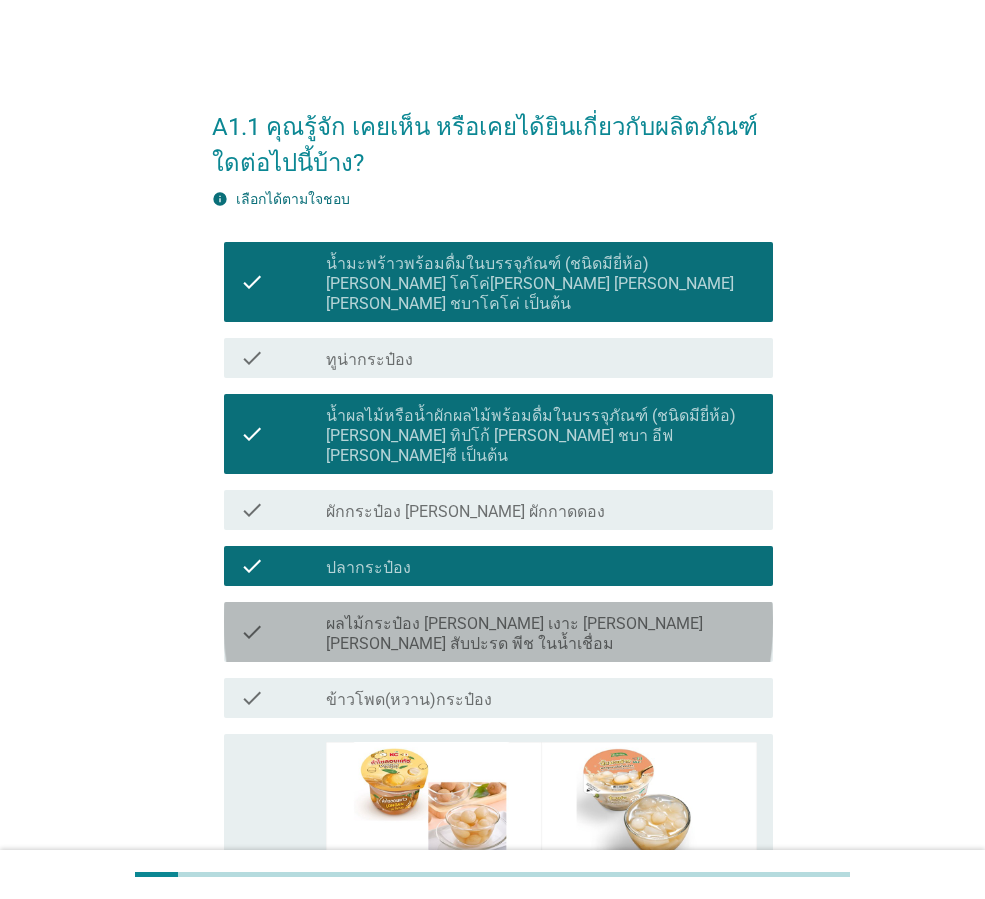 click on "ผลไม้กระป๋อง [PERSON_NAME] เงาะ [PERSON_NAME] [PERSON_NAME] สับปะรด พีช ในน้ำเชื่อม" at bounding box center [541, 634] 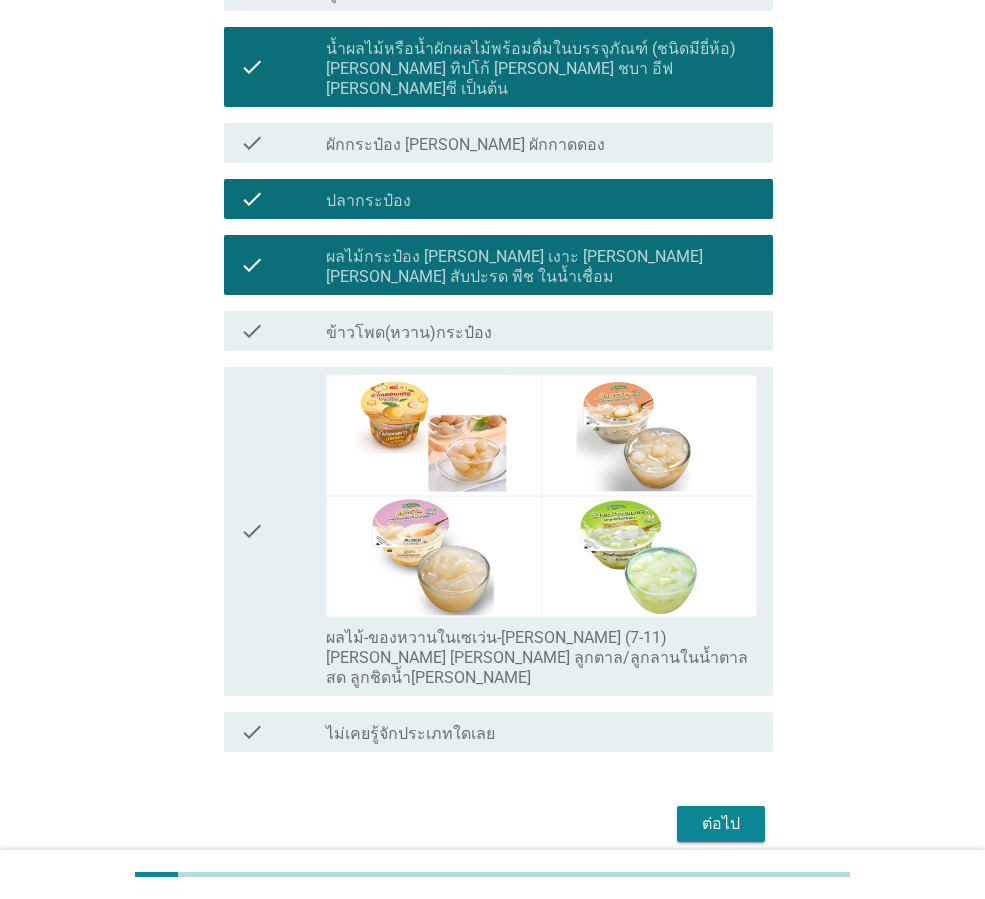 scroll, scrollTop: 373, scrollLeft: 0, axis: vertical 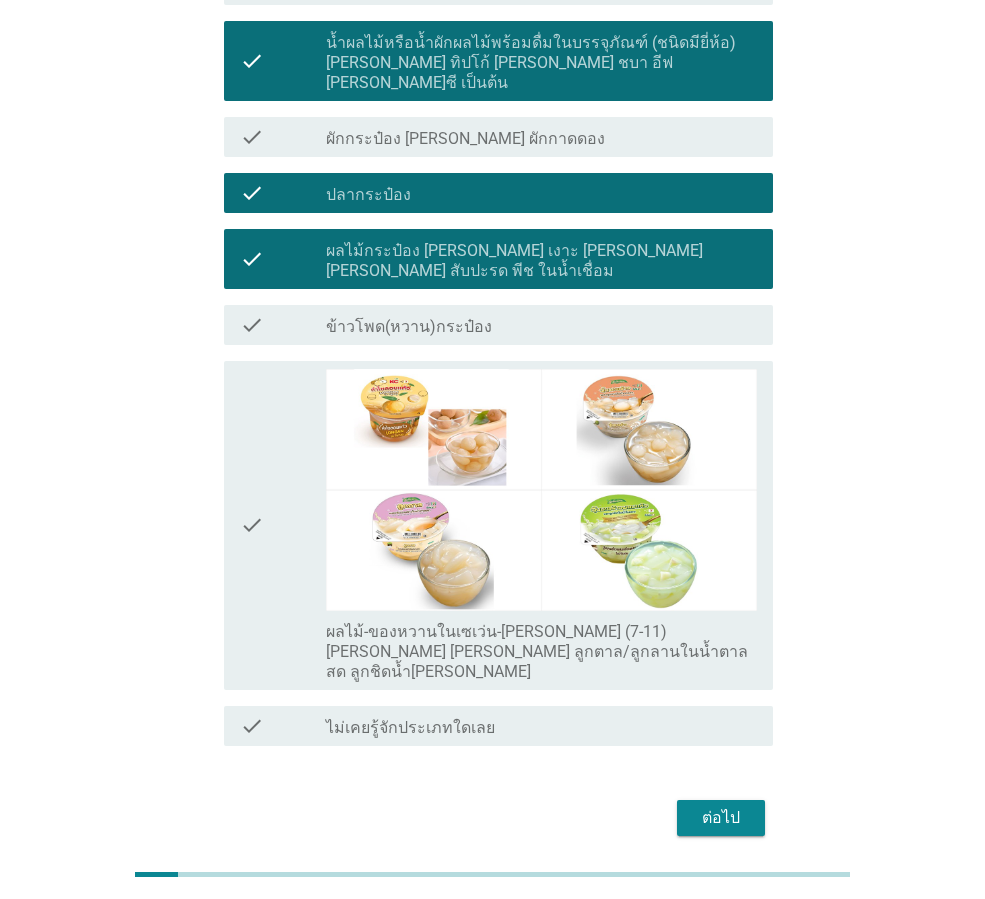 click on "ต่อไป" at bounding box center [721, 818] 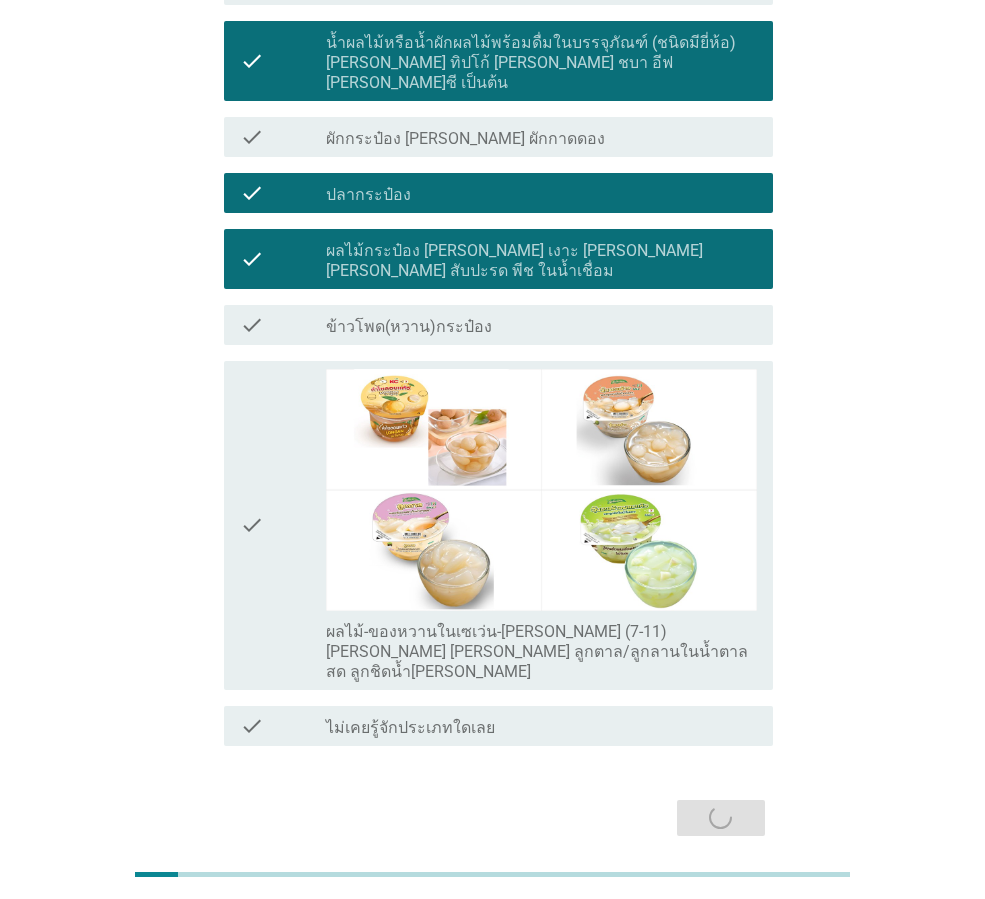 scroll, scrollTop: 0, scrollLeft: 0, axis: both 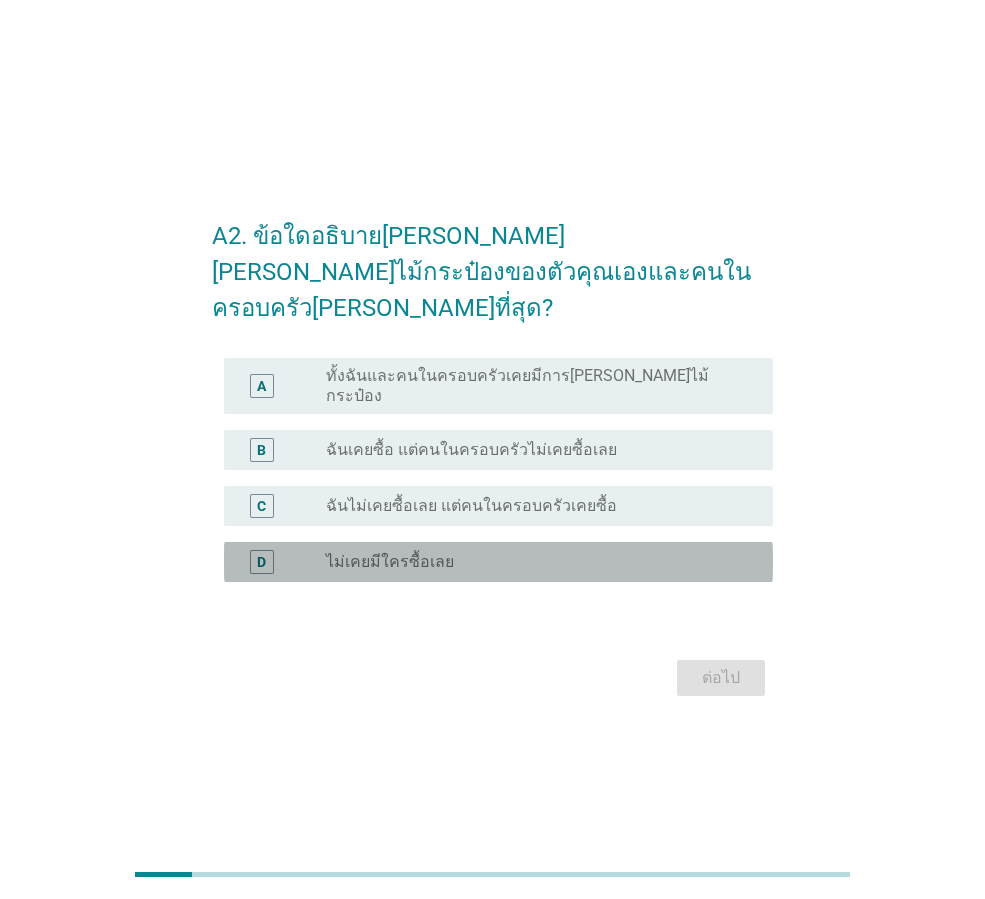 click on "ไม่เคยมีใครซื้อเลย" at bounding box center [390, 562] 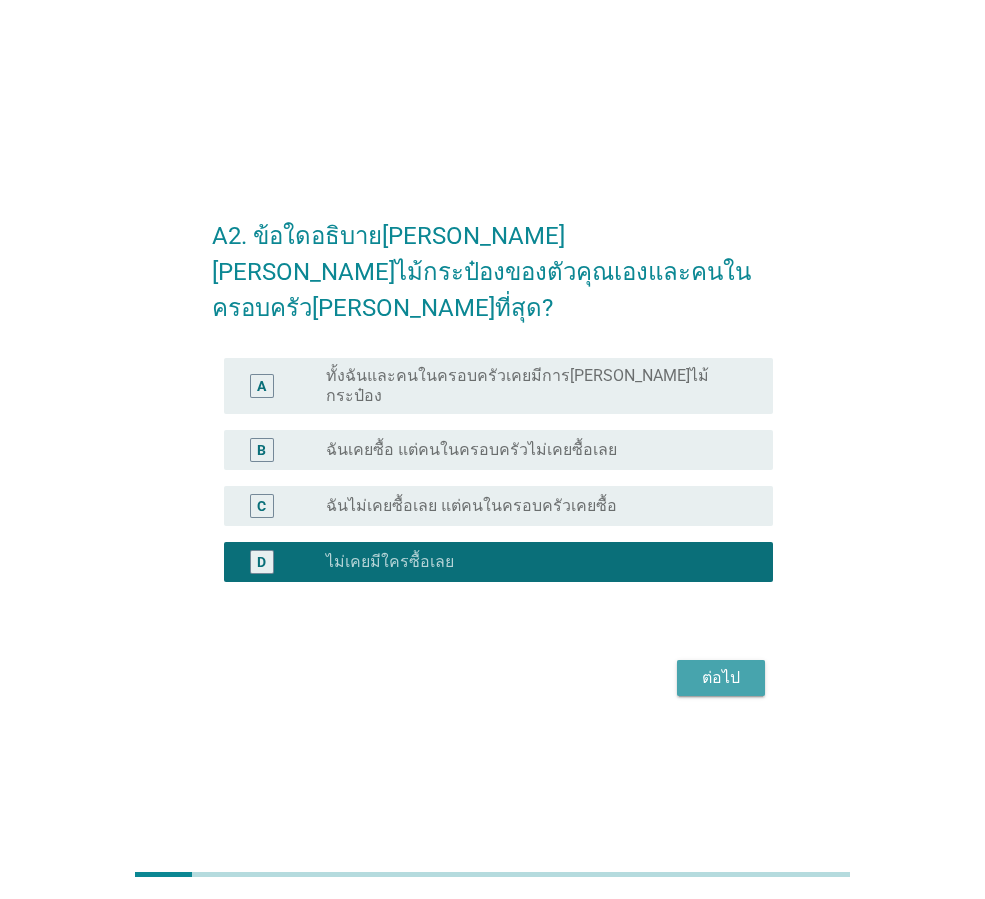 click on "ต่อไป" at bounding box center (721, 678) 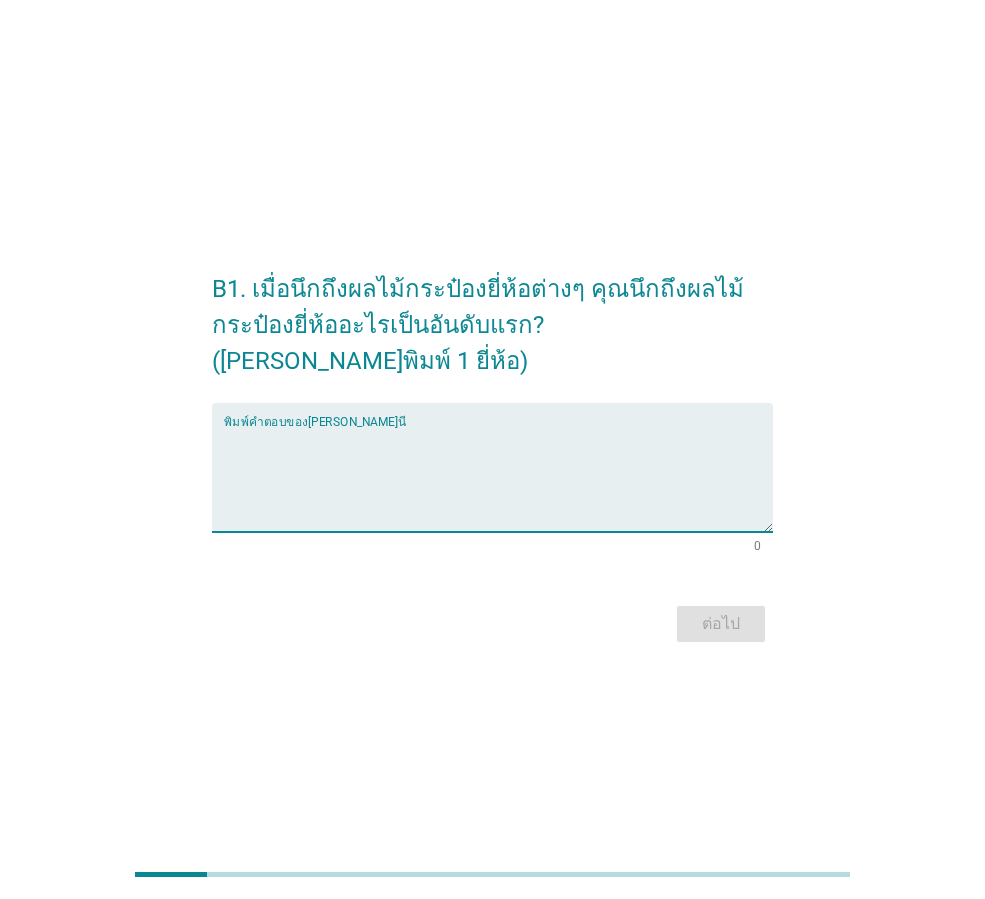click at bounding box center [498, 479] 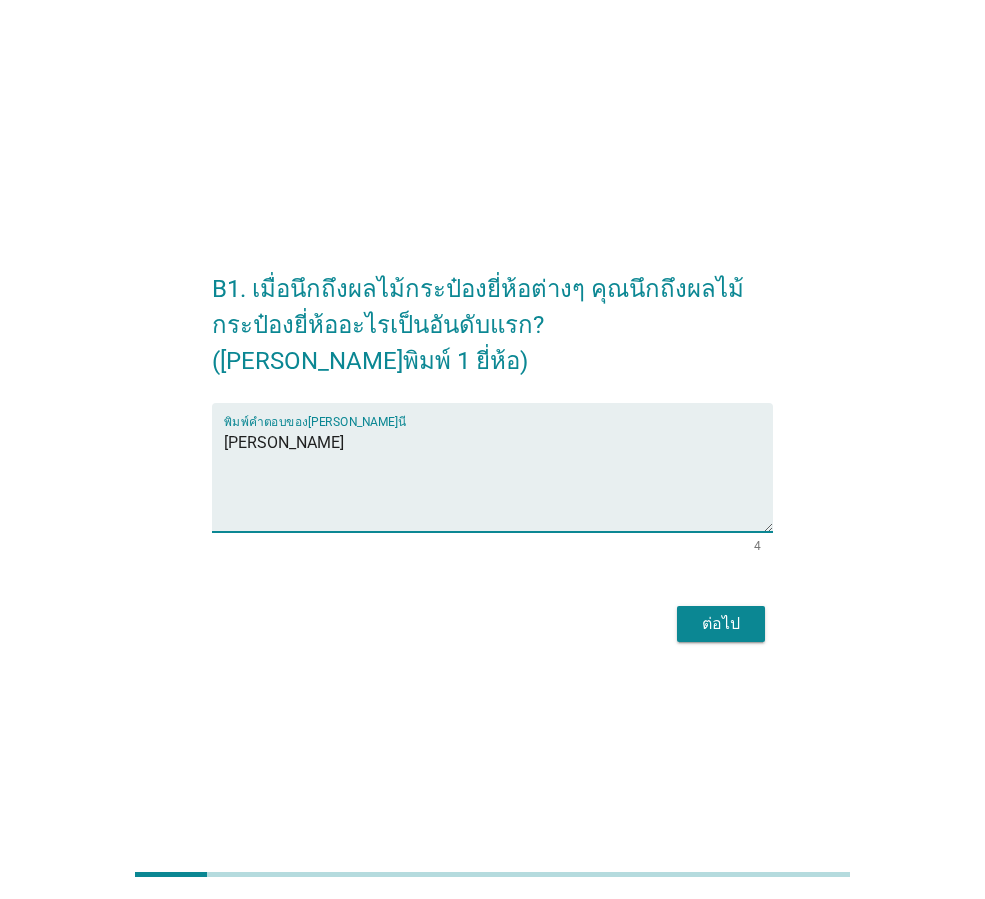 type on "[PERSON_NAME]" 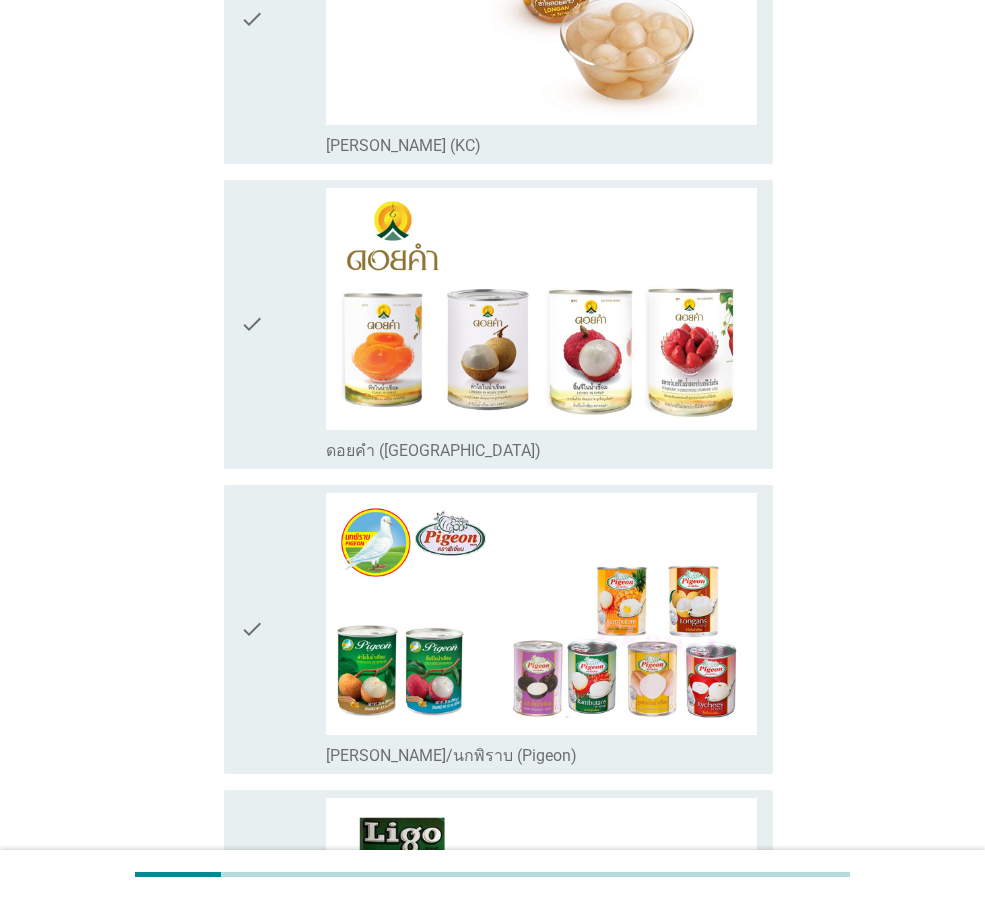 scroll, scrollTop: 400, scrollLeft: 0, axis: vertical 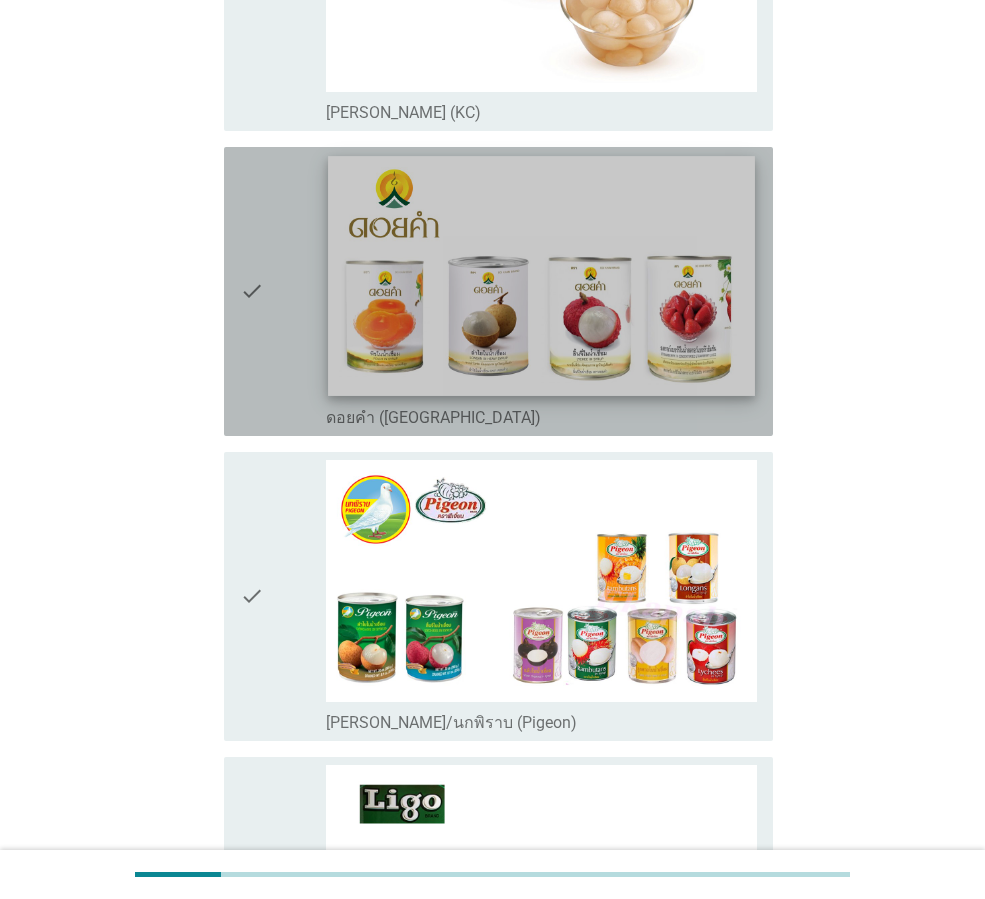 click at bounding box center [541, 276] 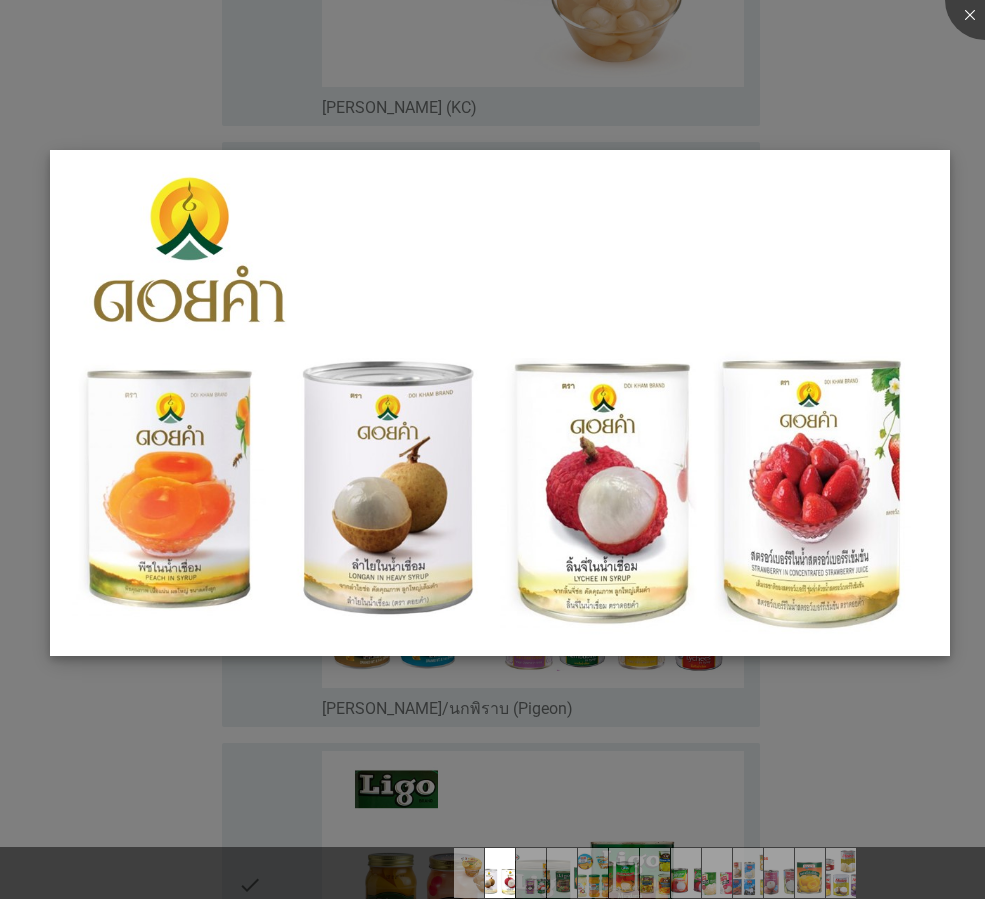 type 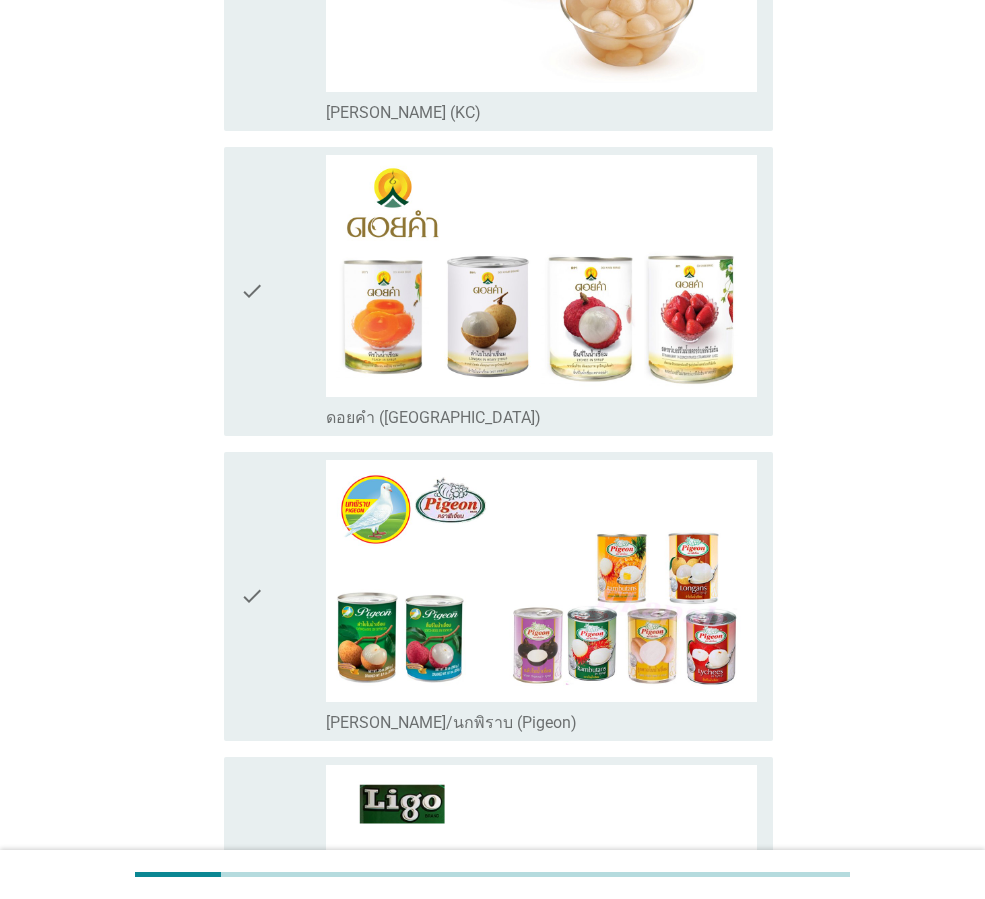 click on "check" at bounding box center [252, 291] 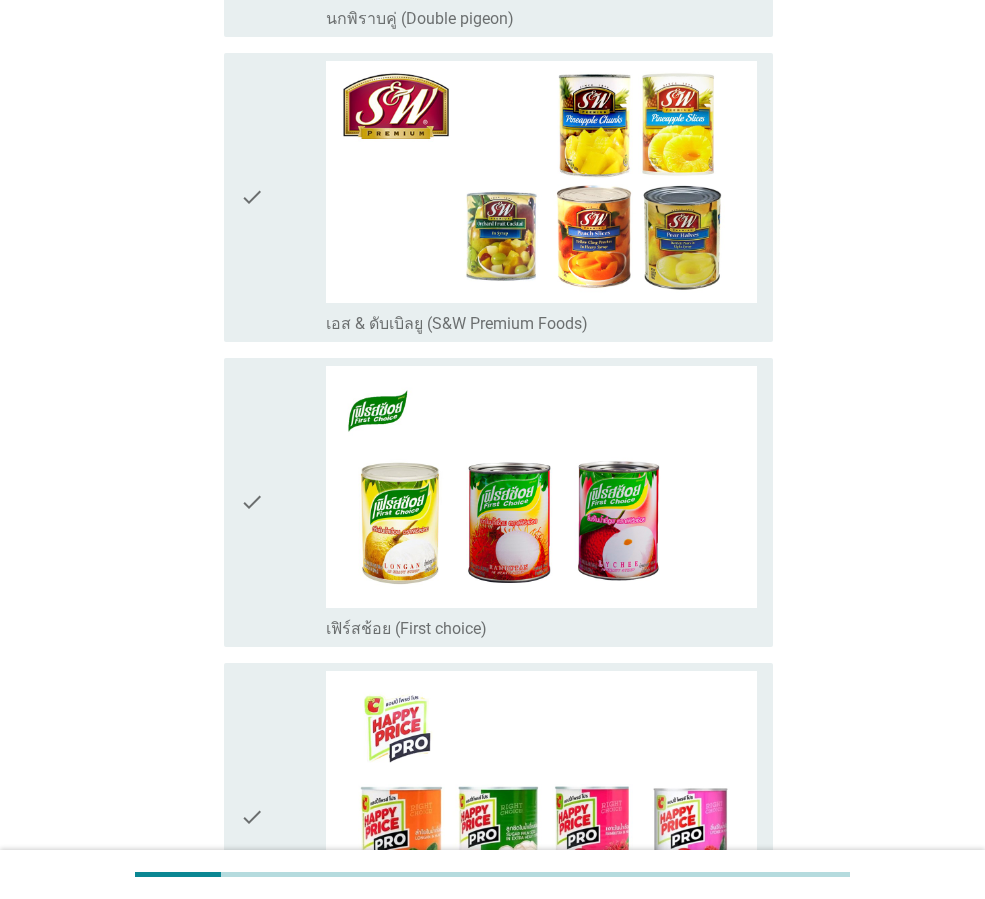 scroll, scrollTop: 2100, scrollLeft: 0, axis: vertical 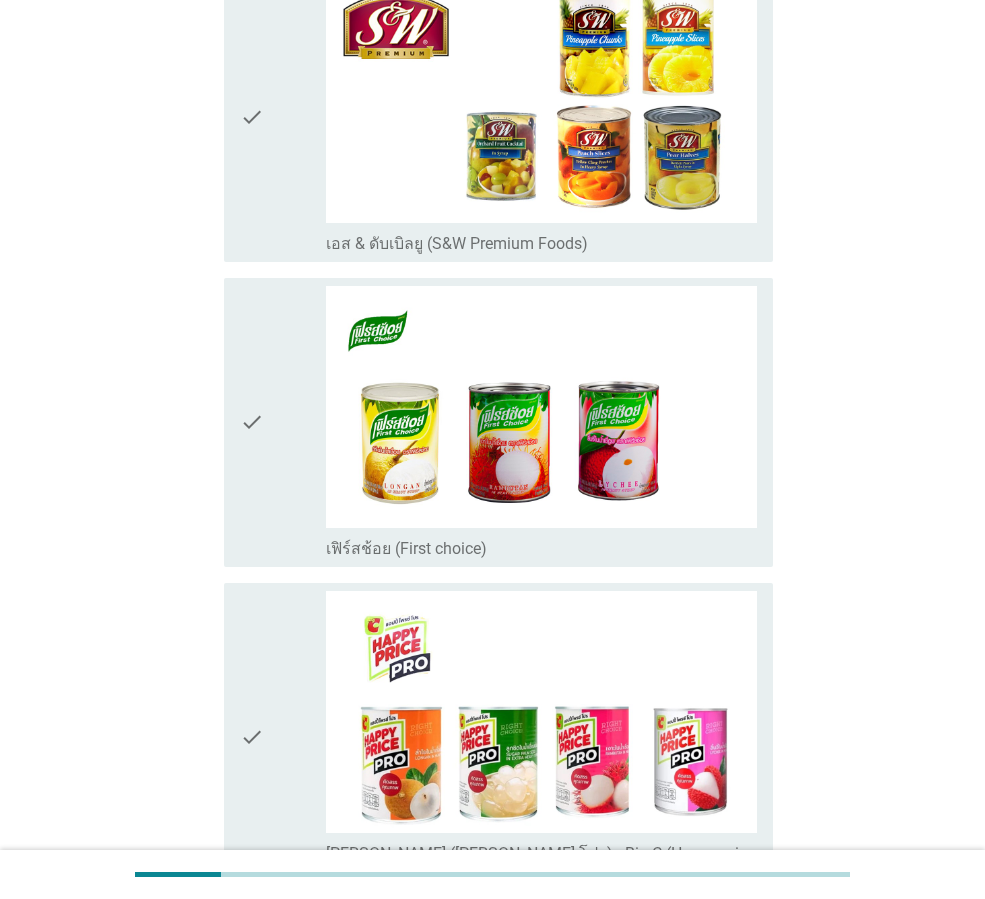 click on "check" at bounding box center [252, 422] 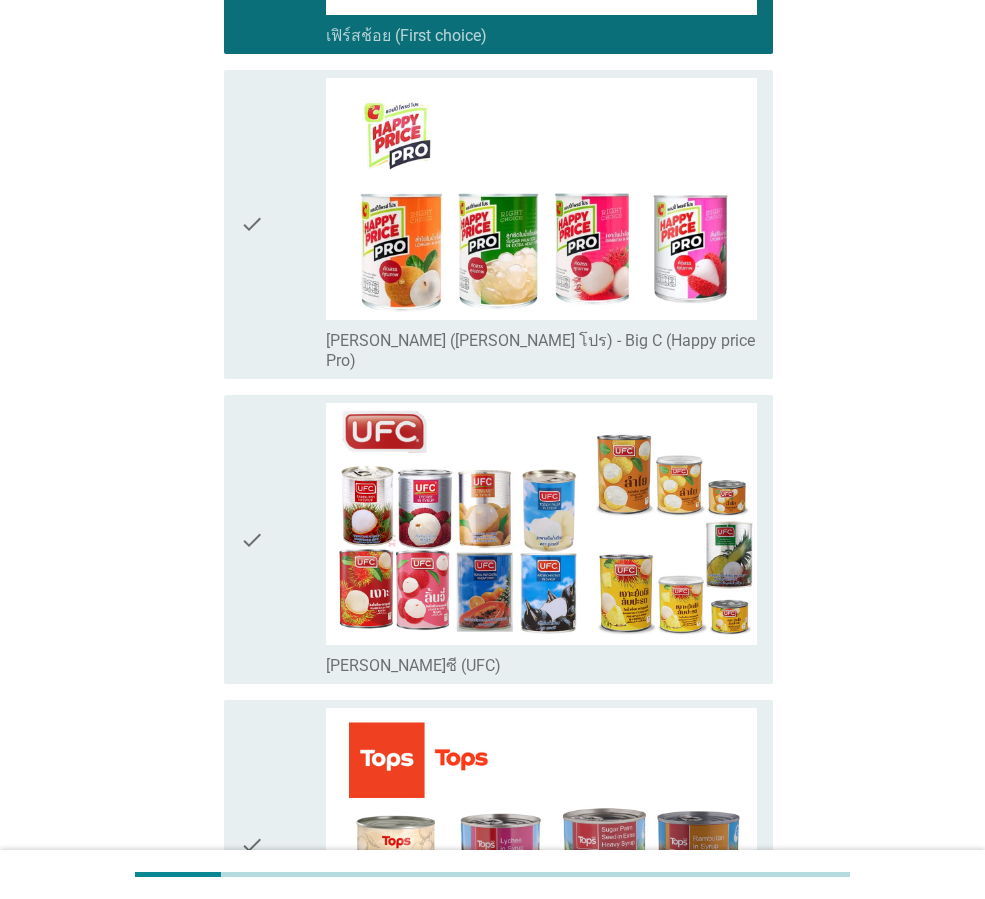 scroll, scrollTop: 2700, scrollLeft: 0, axis: vertical 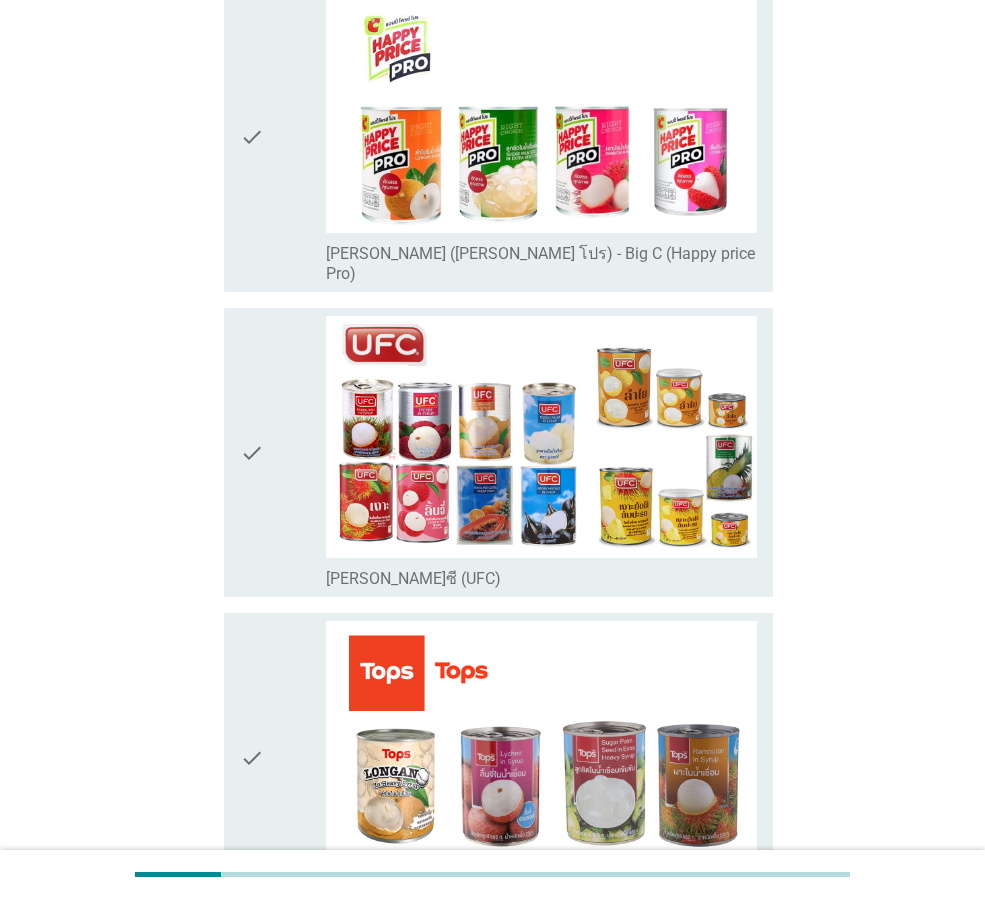 click on "check" at bounding box center (252, 452) 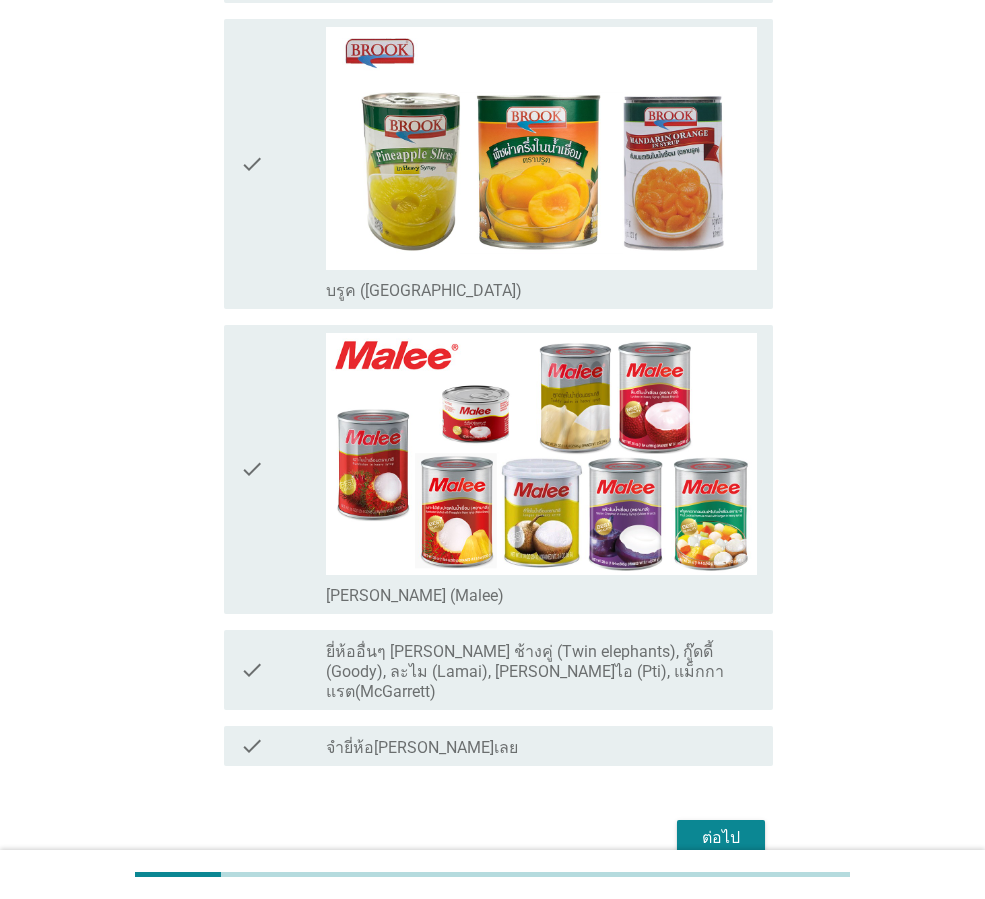 scroll, scrollTop: 3600, scrollLeft: 0, axis: vertical 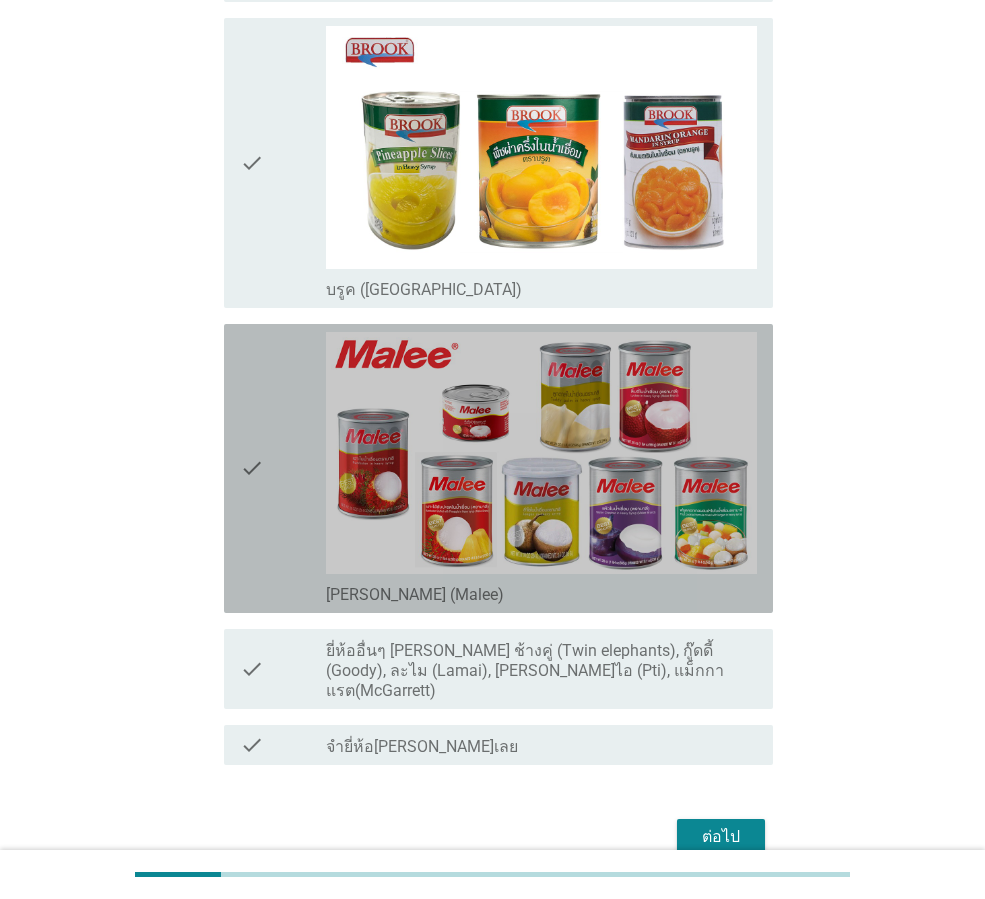 click on "check" at bounding box center [252, 468] 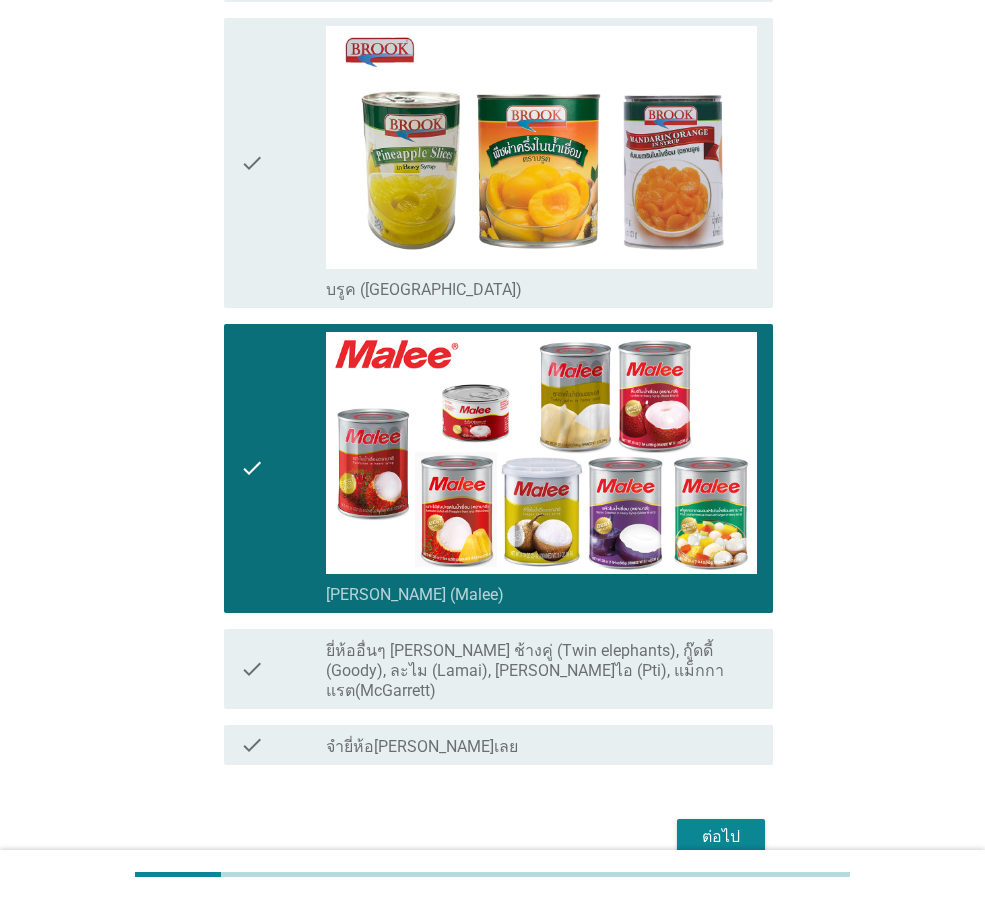 click on "ต่อไป" at bounding box center [721, 837] 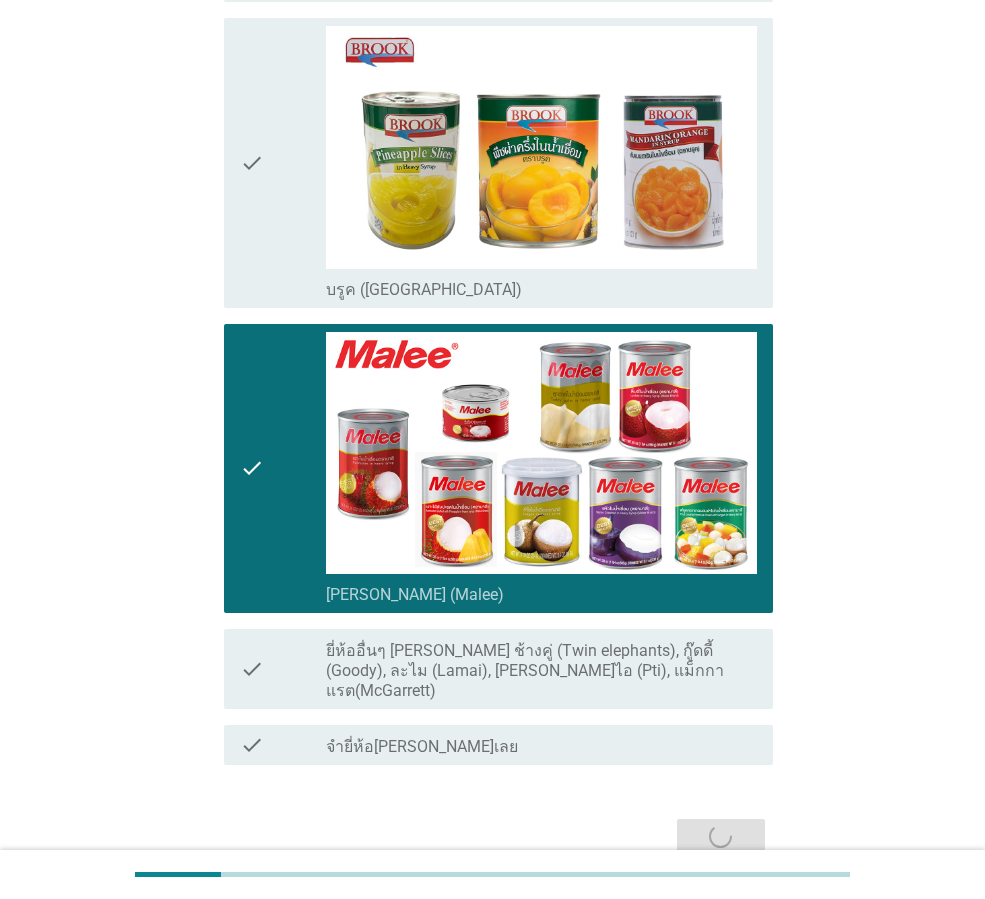 scroll, scrollTop: 0, scrollLeft: 0, axis: both 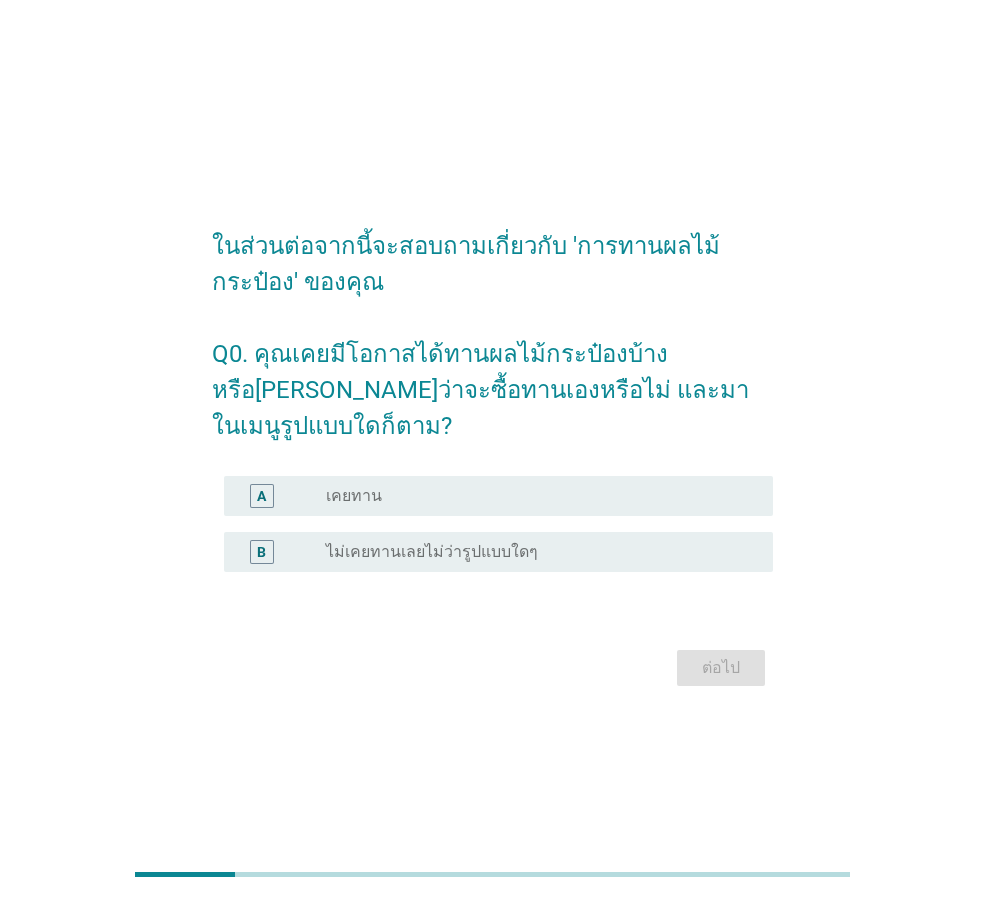 click on "เคยทาน" at bounding box center (354, 496) 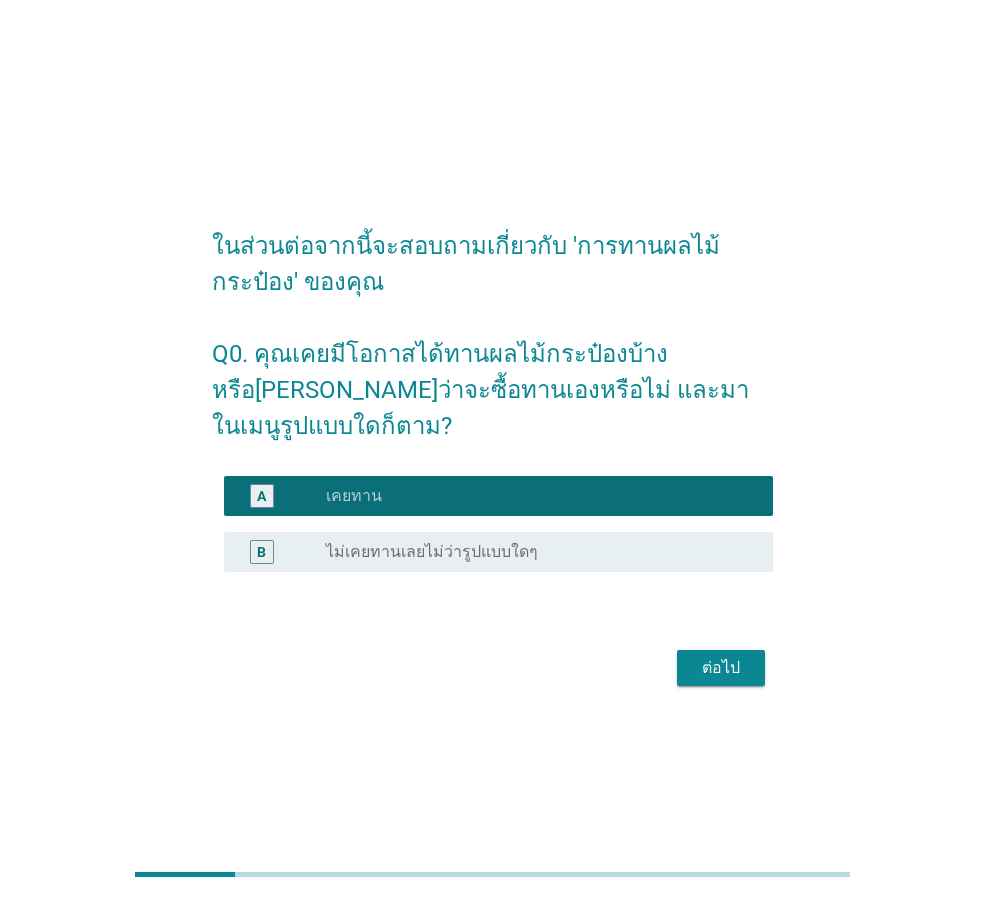 click on "ต่อไป" at bounding box center (721, 668) 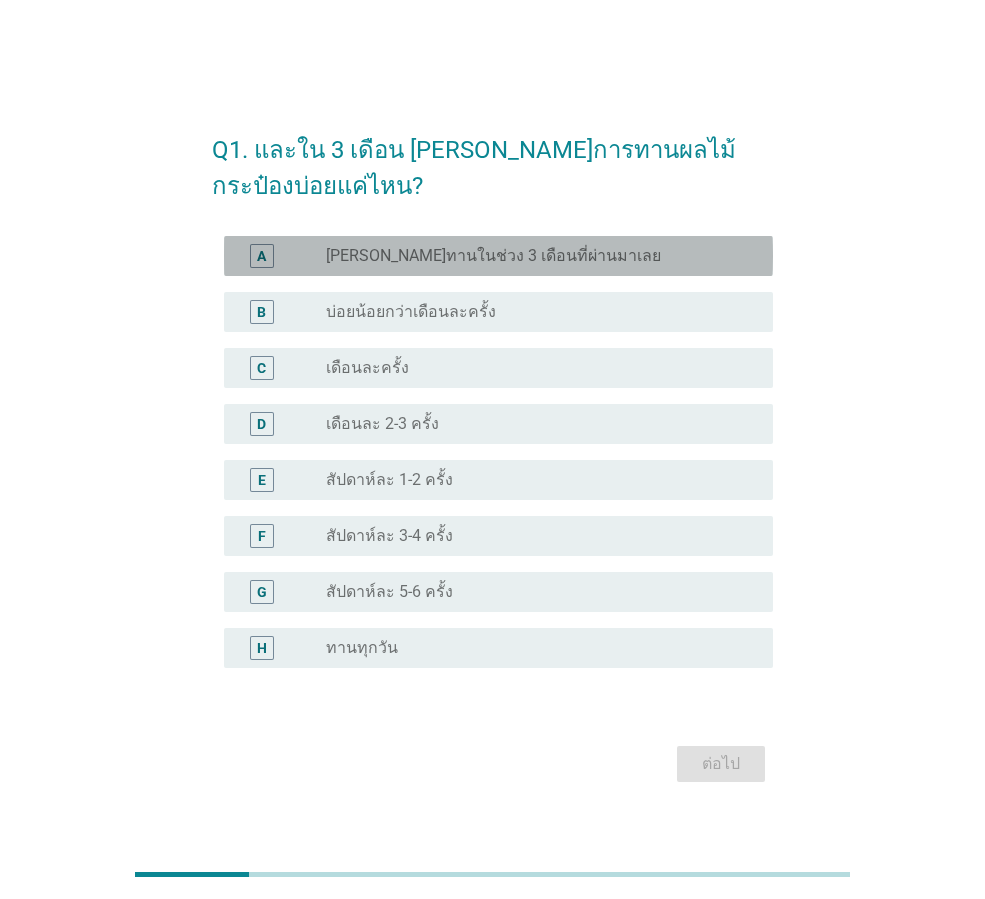 click on "[PERSON_NAME]ทานในช่วง 3 เดือนที่ผ่านมาเลย" at bounding box center (493, 256) 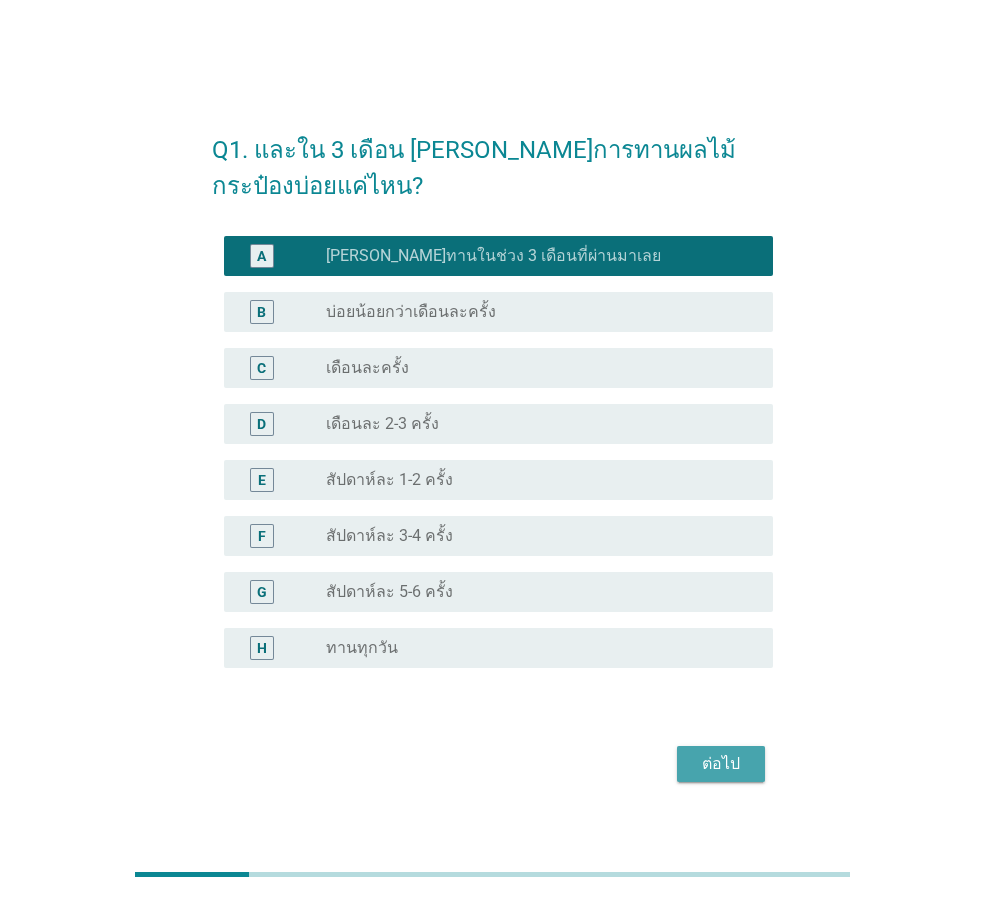 click on "ต่อไป" at bounding box center [721, 764] 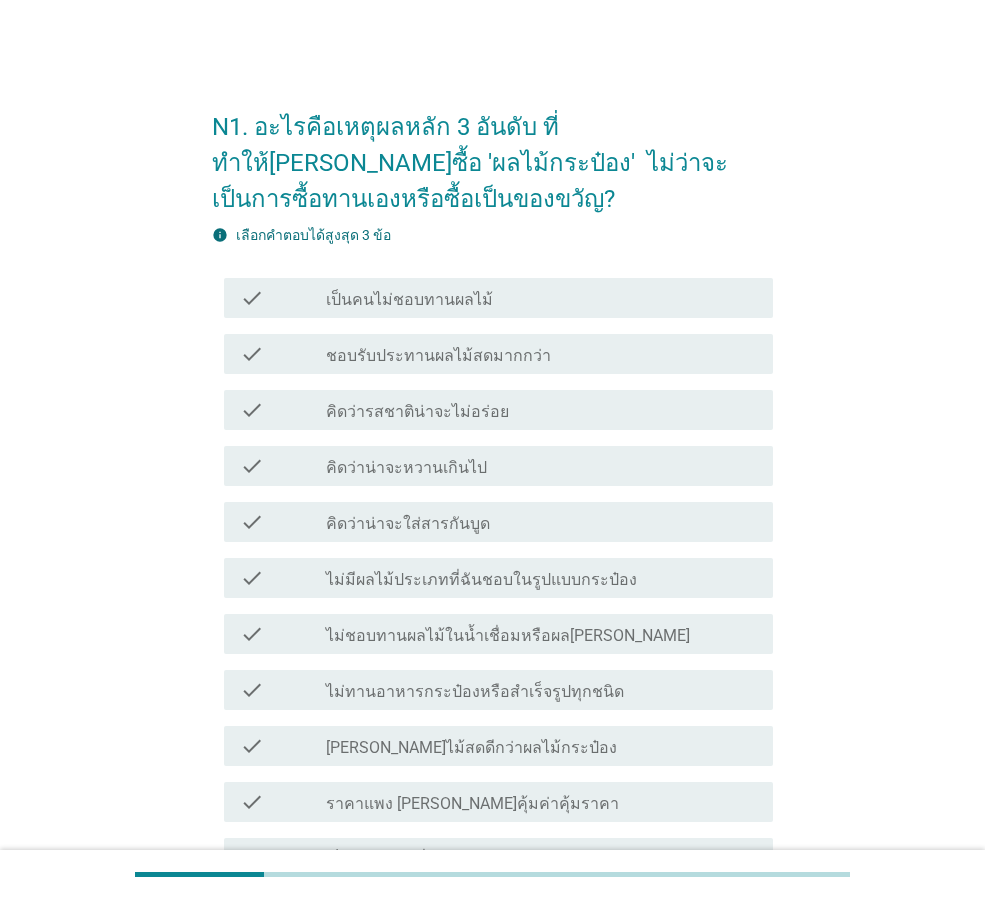 click on "check" at bounding box center (252, 466) 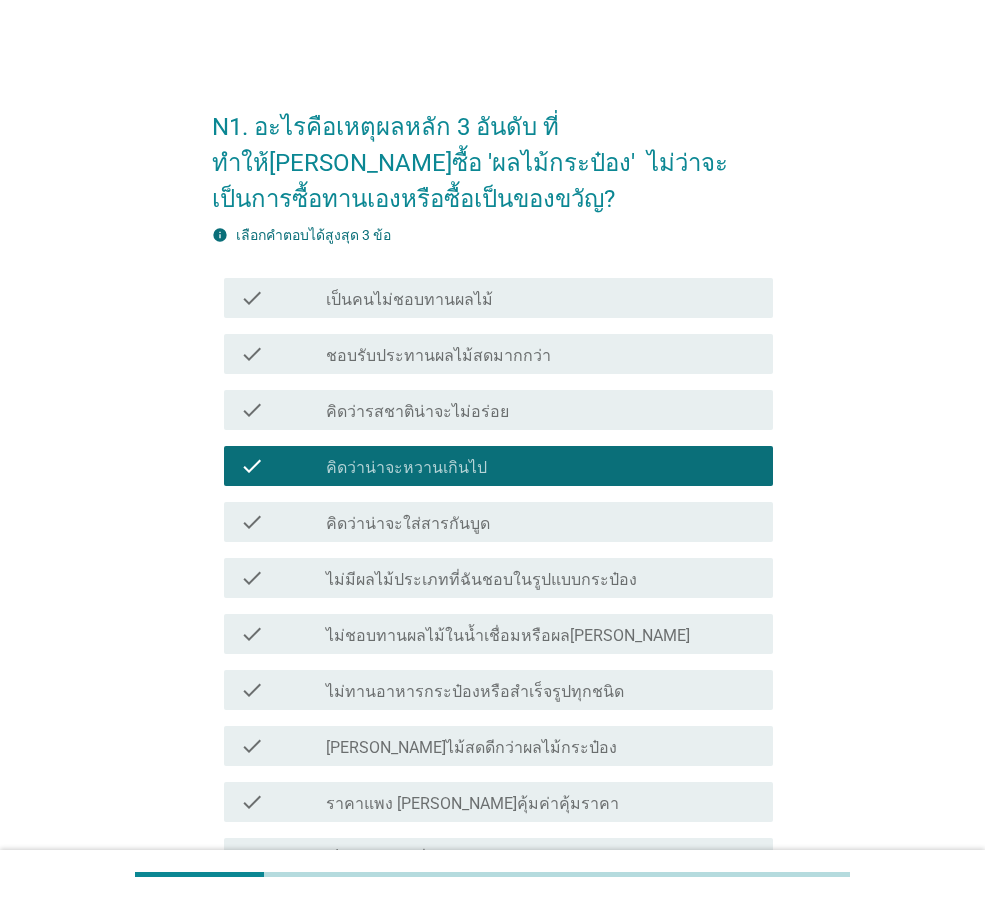 click on "check" at bounding box center (252, 634) 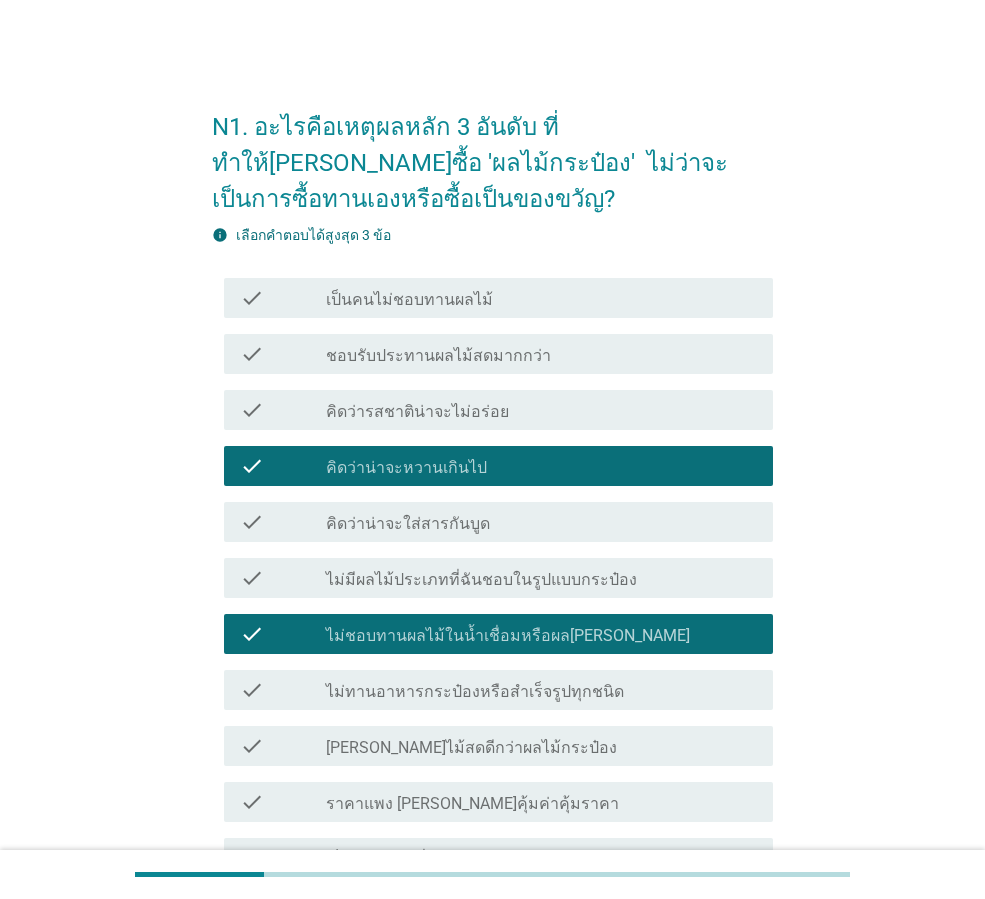 click on "check" at bounding box center [252, 746] 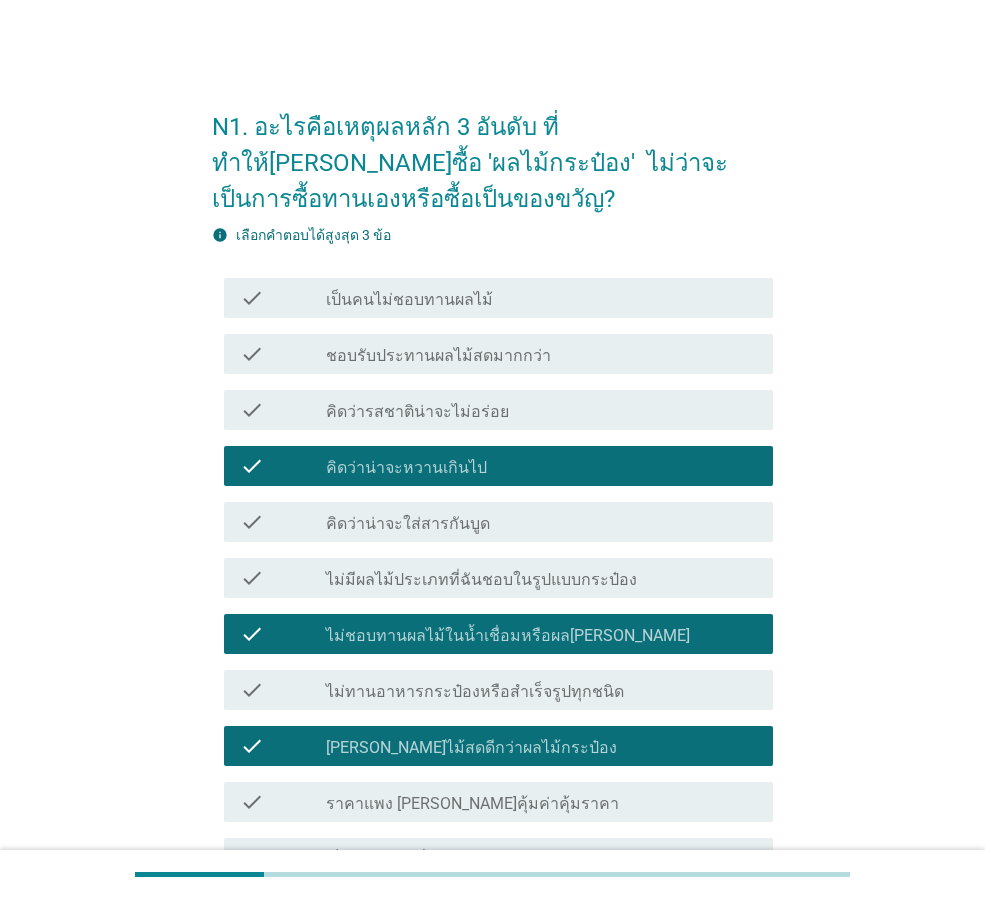 click on "check     check_box_outline_blank ชอบรับประทานผลไม้สดมากกว่า" at bounding box center (498, 354) 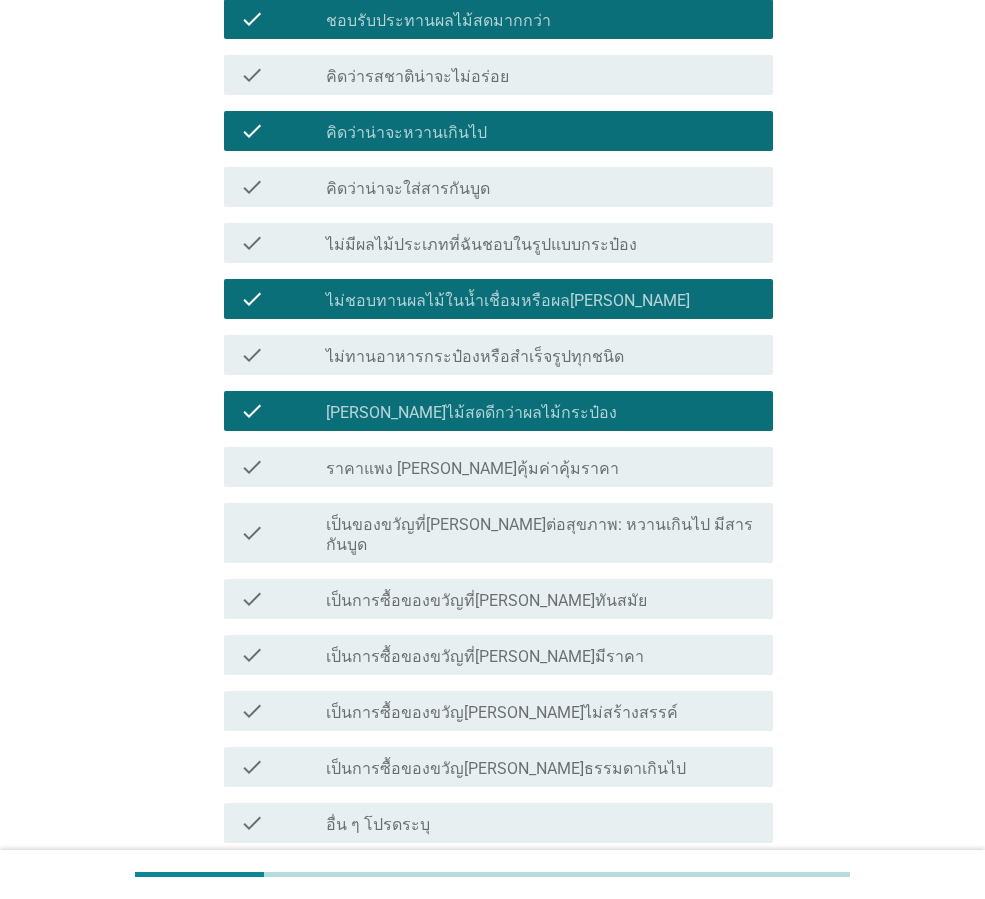 scroll, scrollTop: 300, scrollLeft: 0, axis: vertical 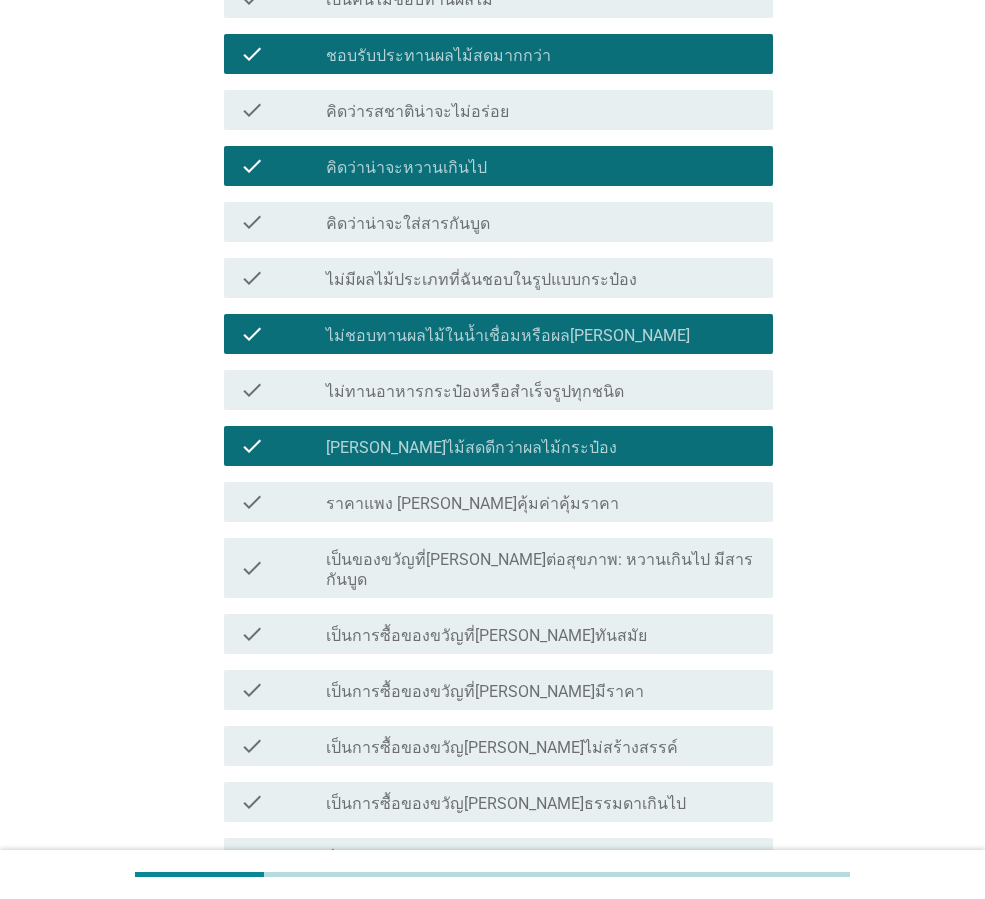 click on "ไม่ชอบทานผลไม้ในน้ำเชื่อมหรือผล[PERSON_NAME]" at bounding box center [508, 336] 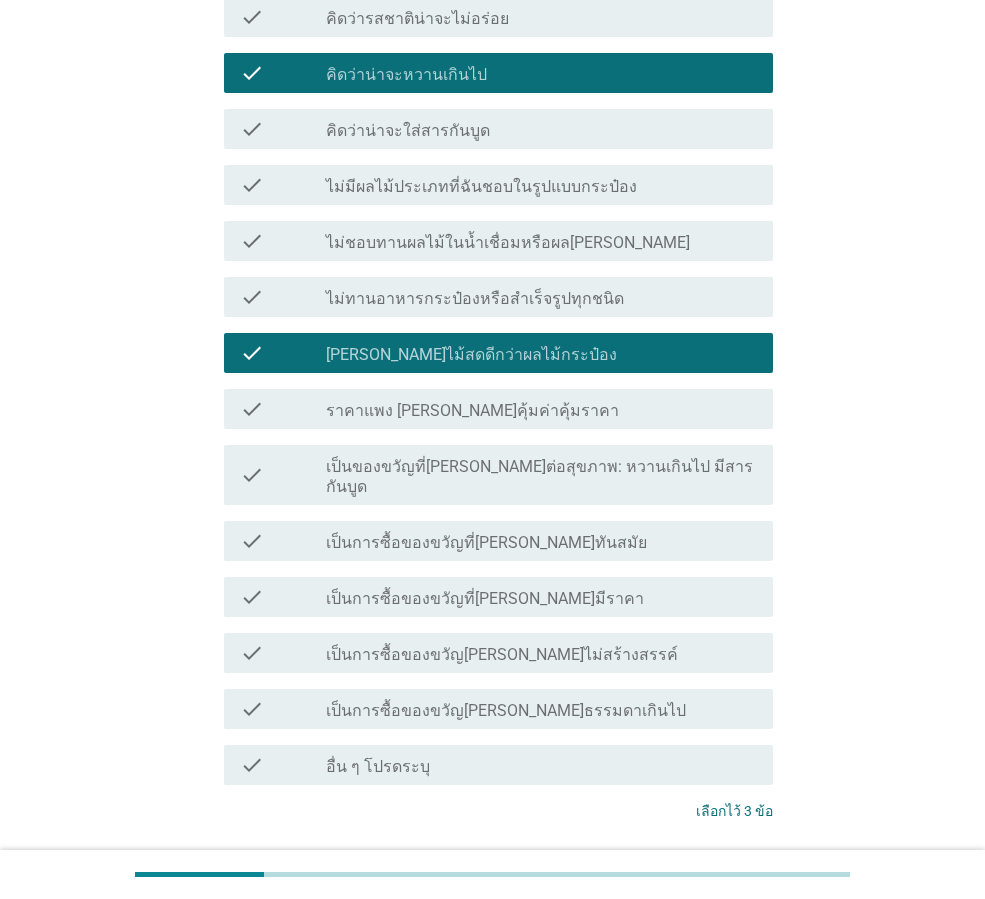 scroll, scrollTop: 521, scrollLeft: 0, axis: vertical 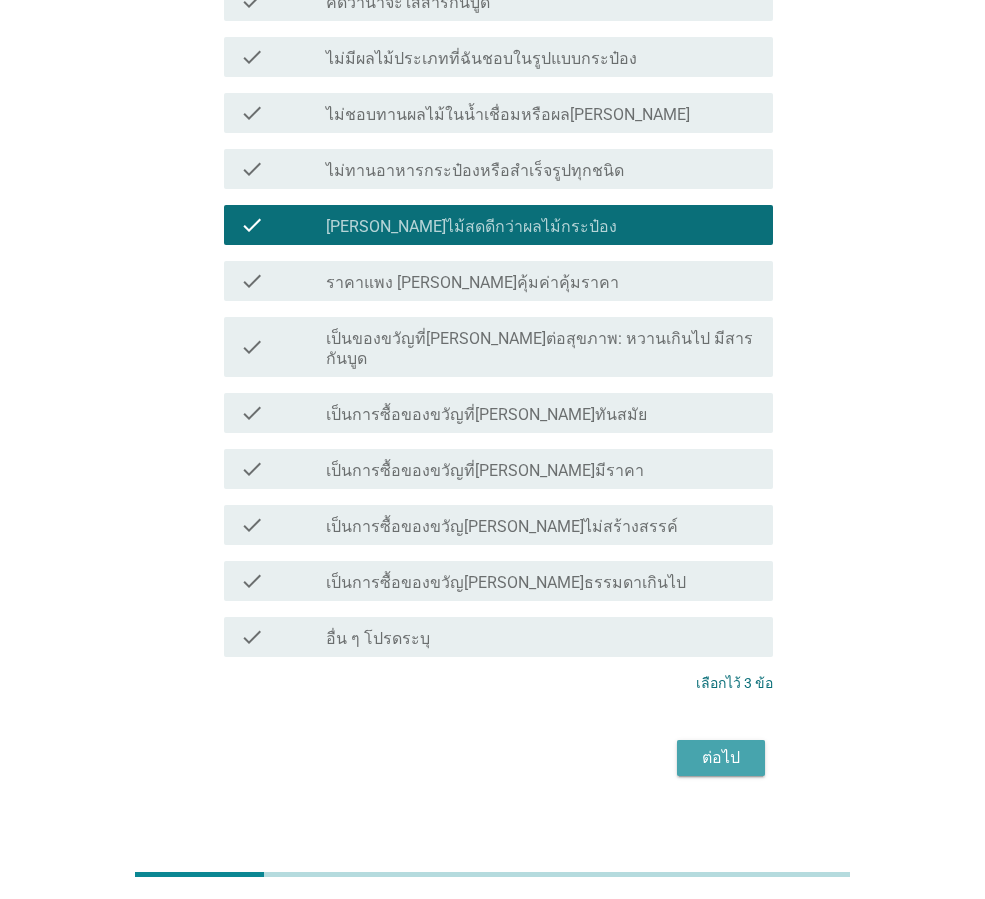 click on "ต่อไป" at bounding box center (721, 758) 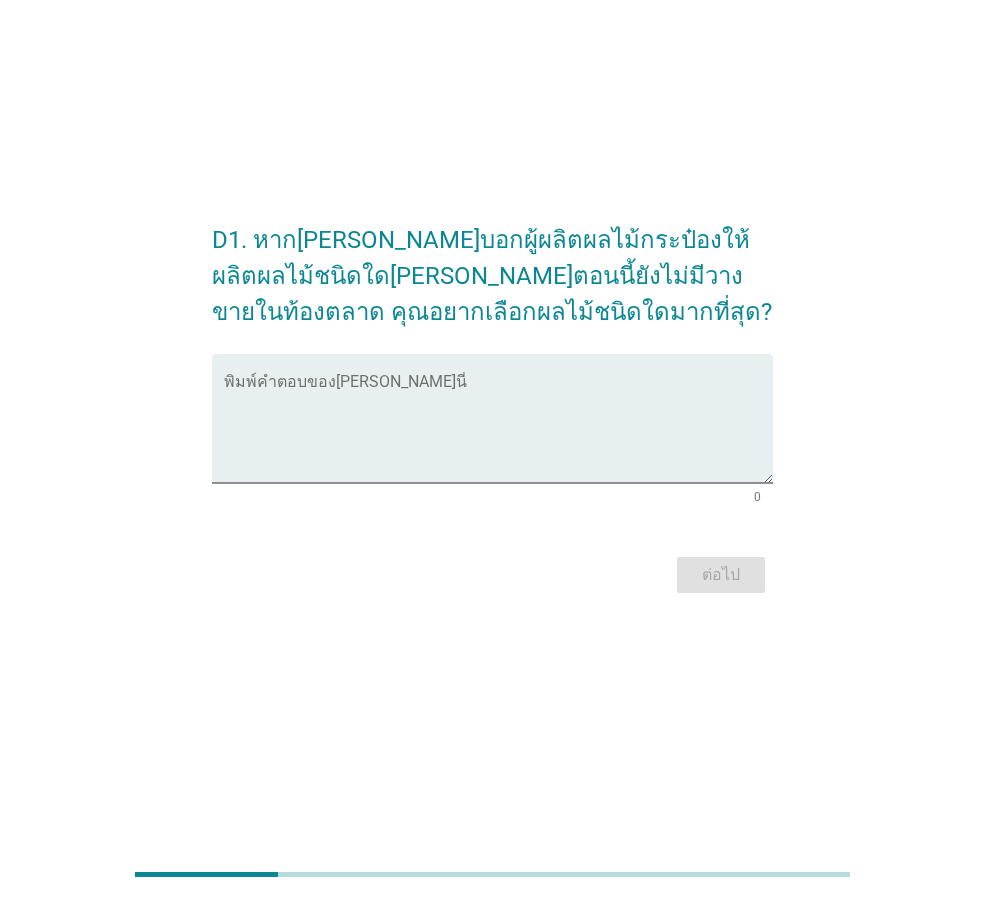 scroll, scrollTop: 0, scrollLeft: 0, axis: both 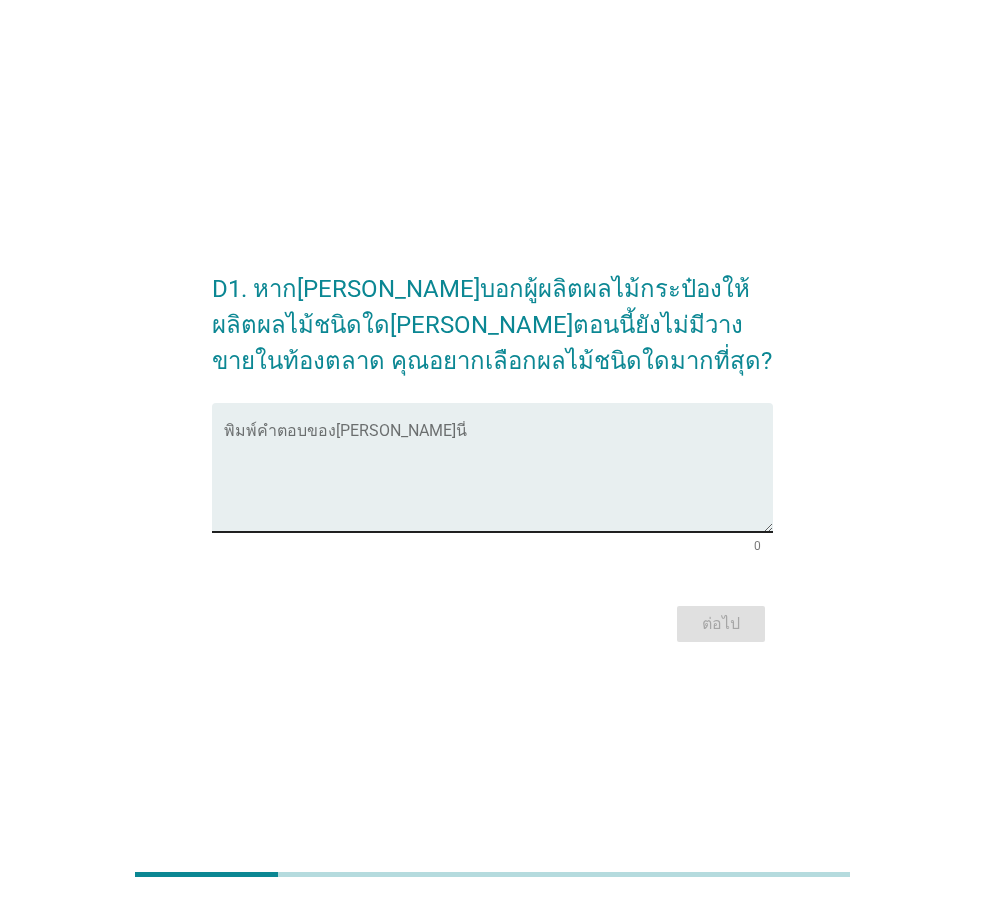 click at bounding box center (498, 479) 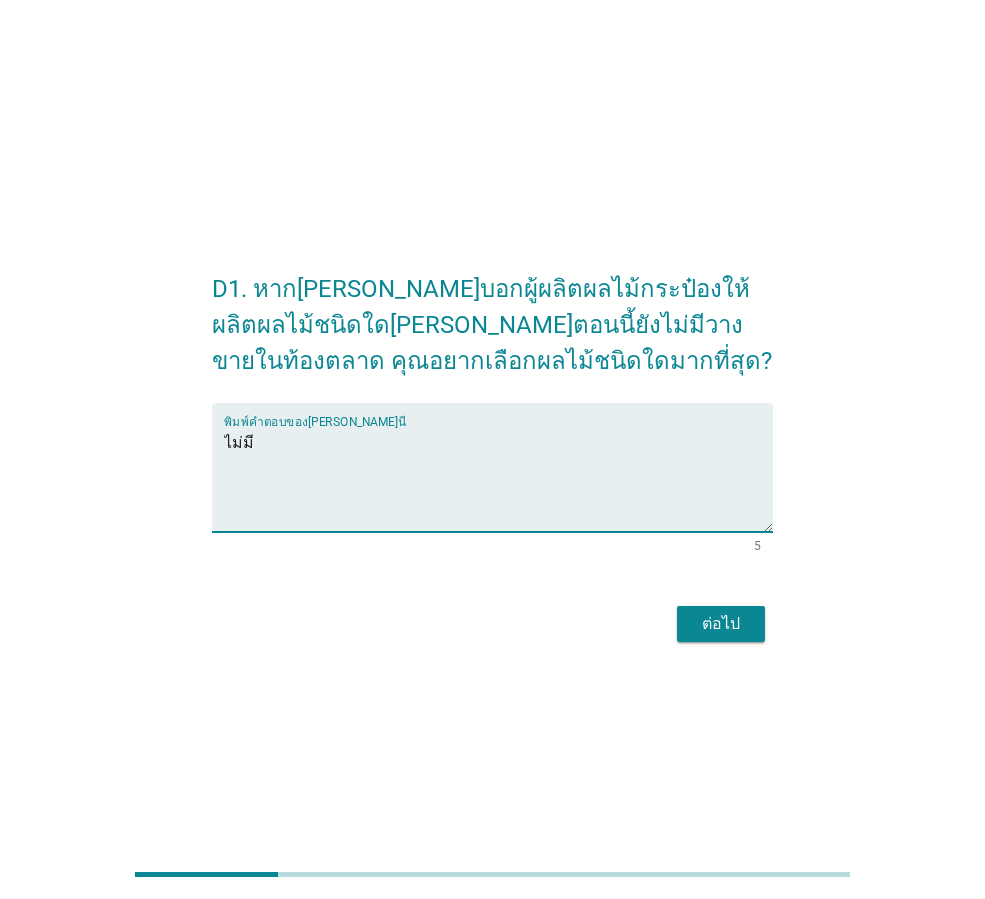 type on "ไม่มี" 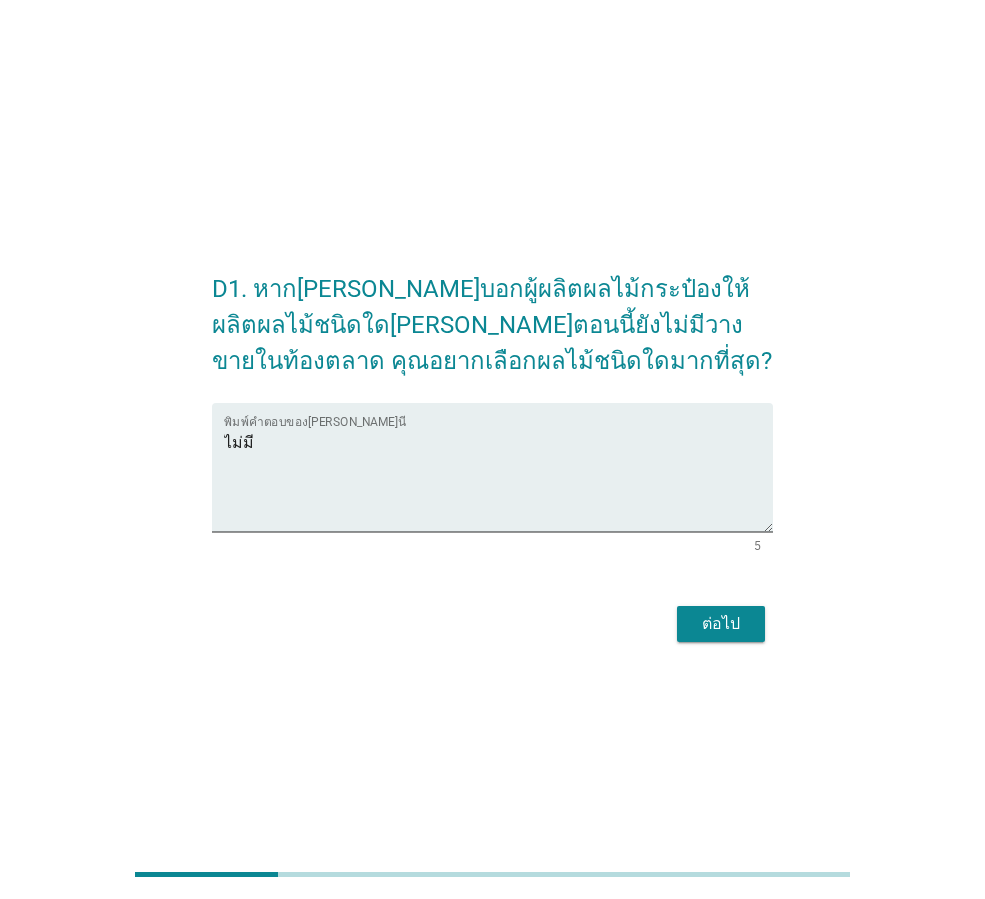 click on "ต่อไป" at bounding box center [721, 624] 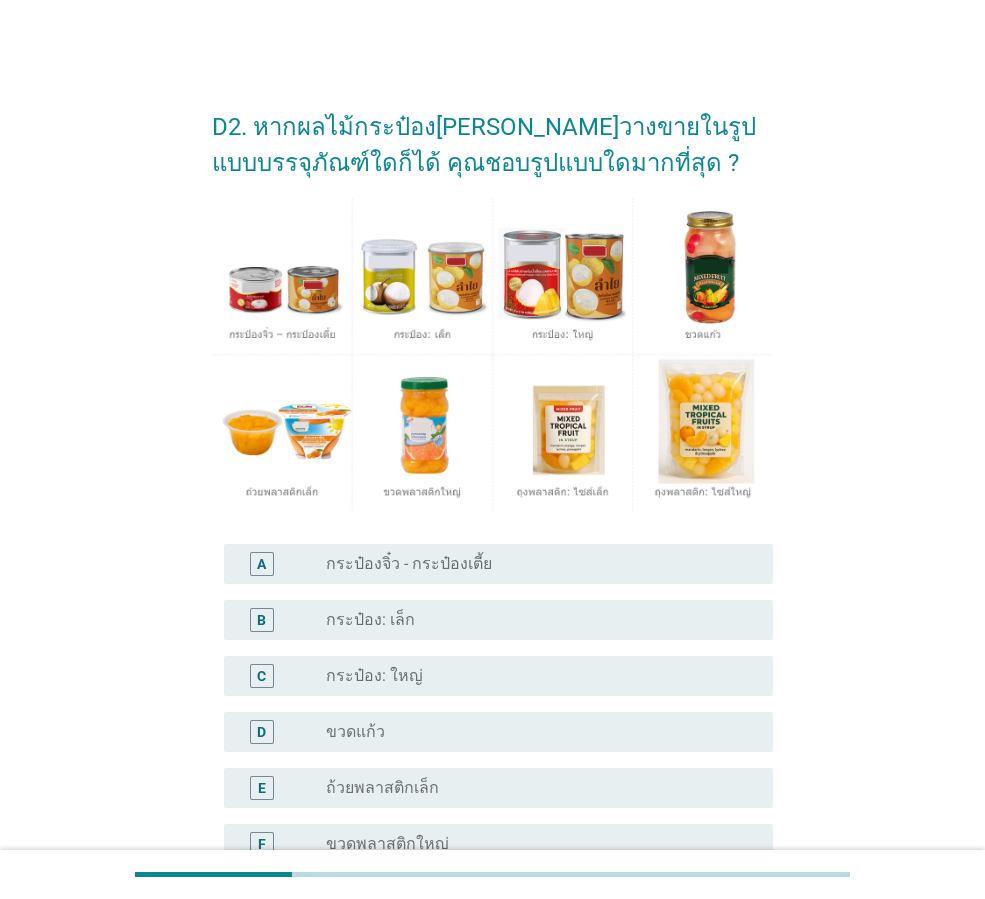 click on "ถ้วยพลาสติกเล็ก" at bounding box center [382, 788] 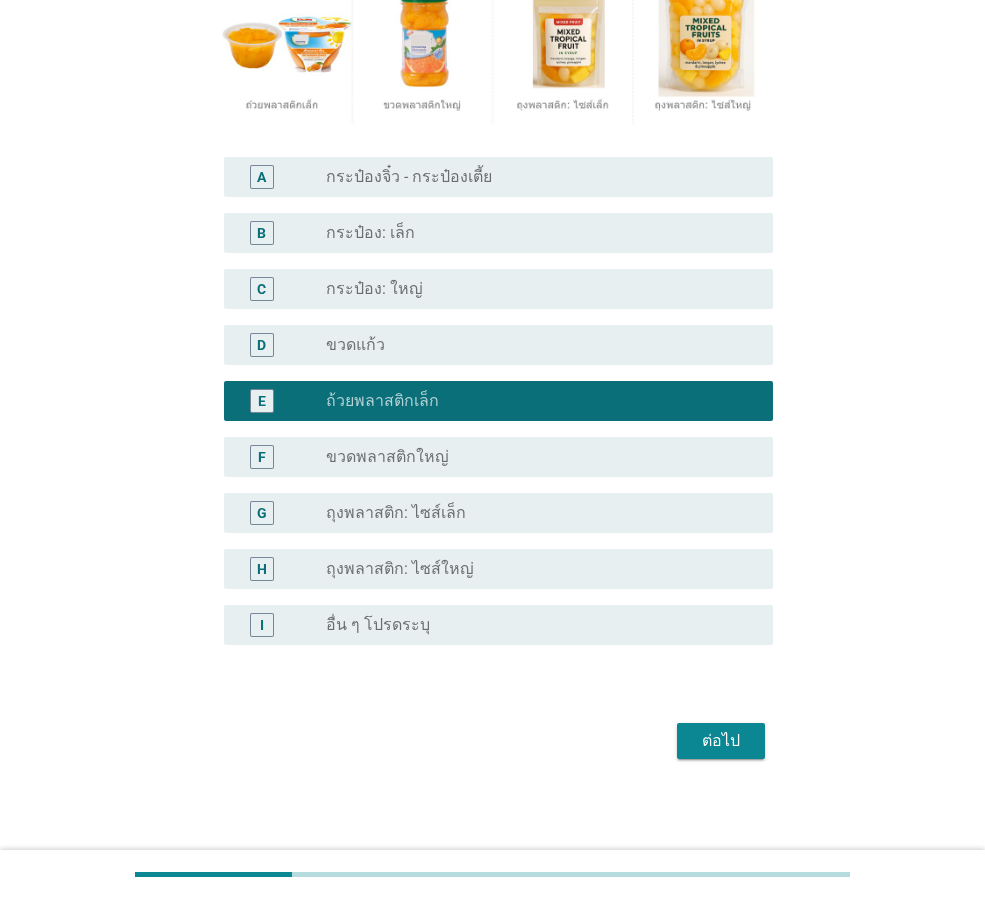 scroll, scrollTop: 390, scrollLeft: 0, axis: vertical 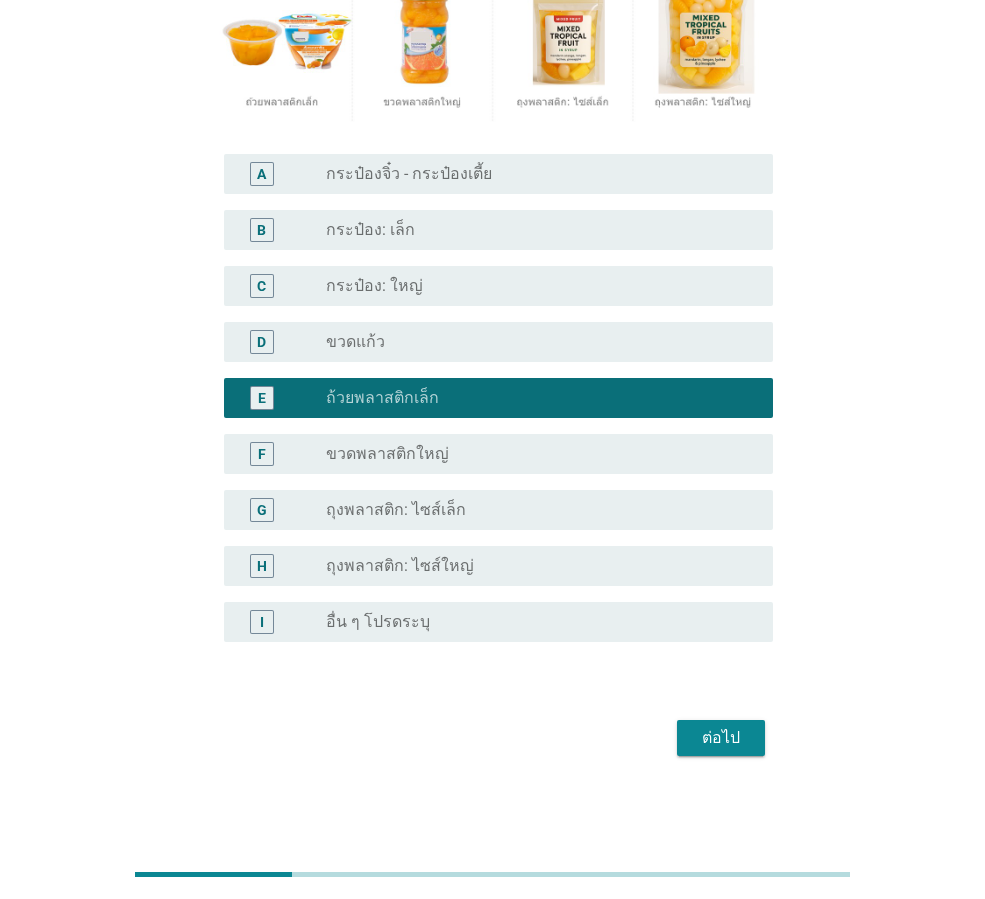 click on "ต่อไป" at bounding box center [721, 738] 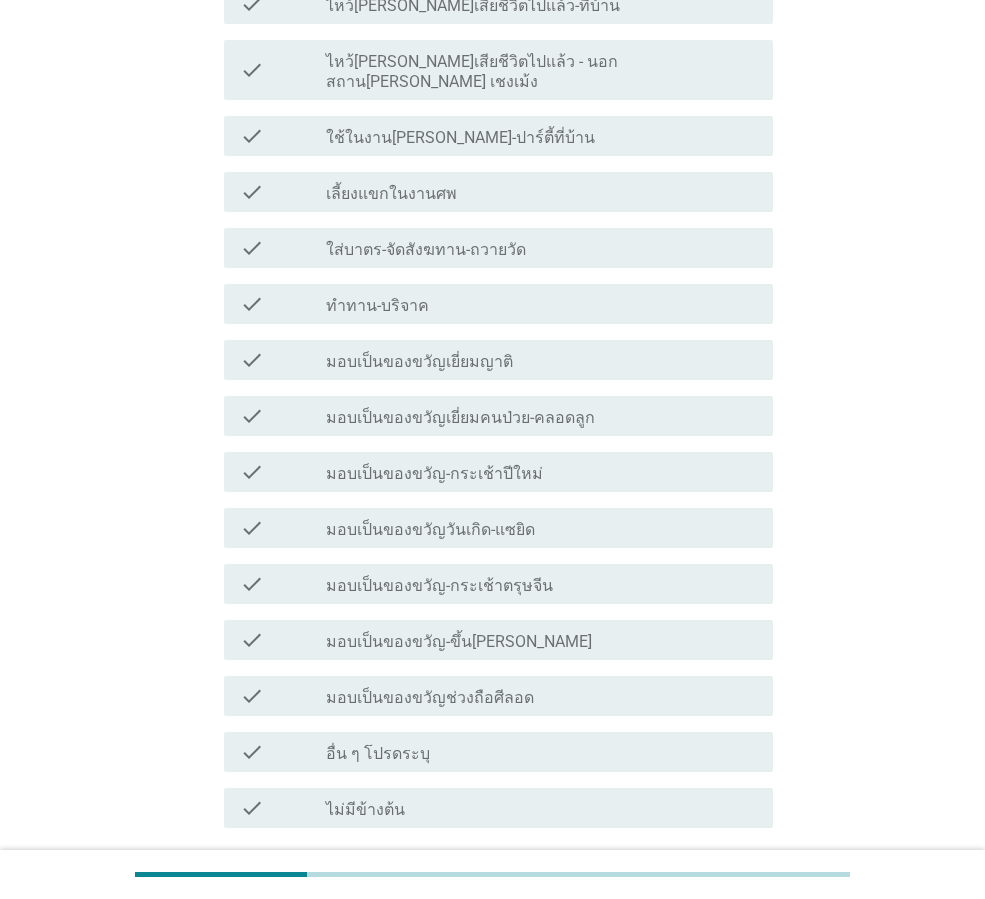scroll, scrollTop: 0, scrollLeft: 0, axis: both 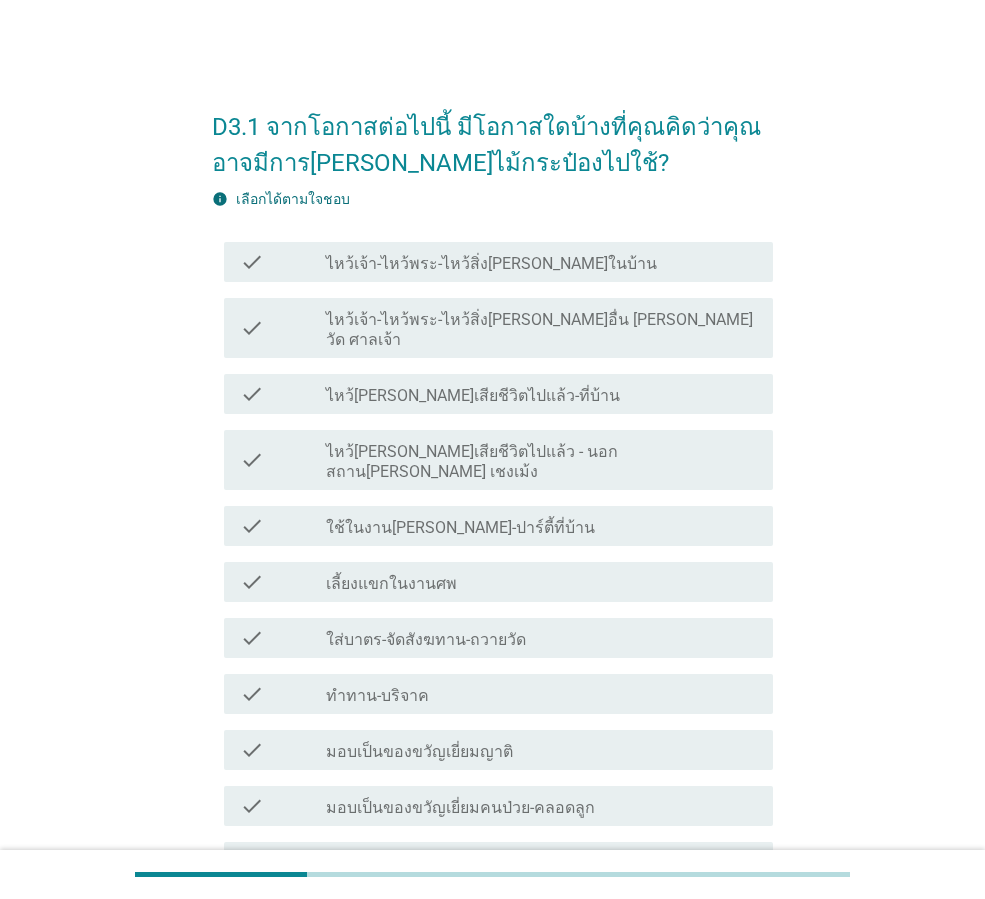 click on "check     check_box_outline_blank ใส่บาตร-จัดสังฆทาน-ถวายวัด" at bounding box center [498, 638] 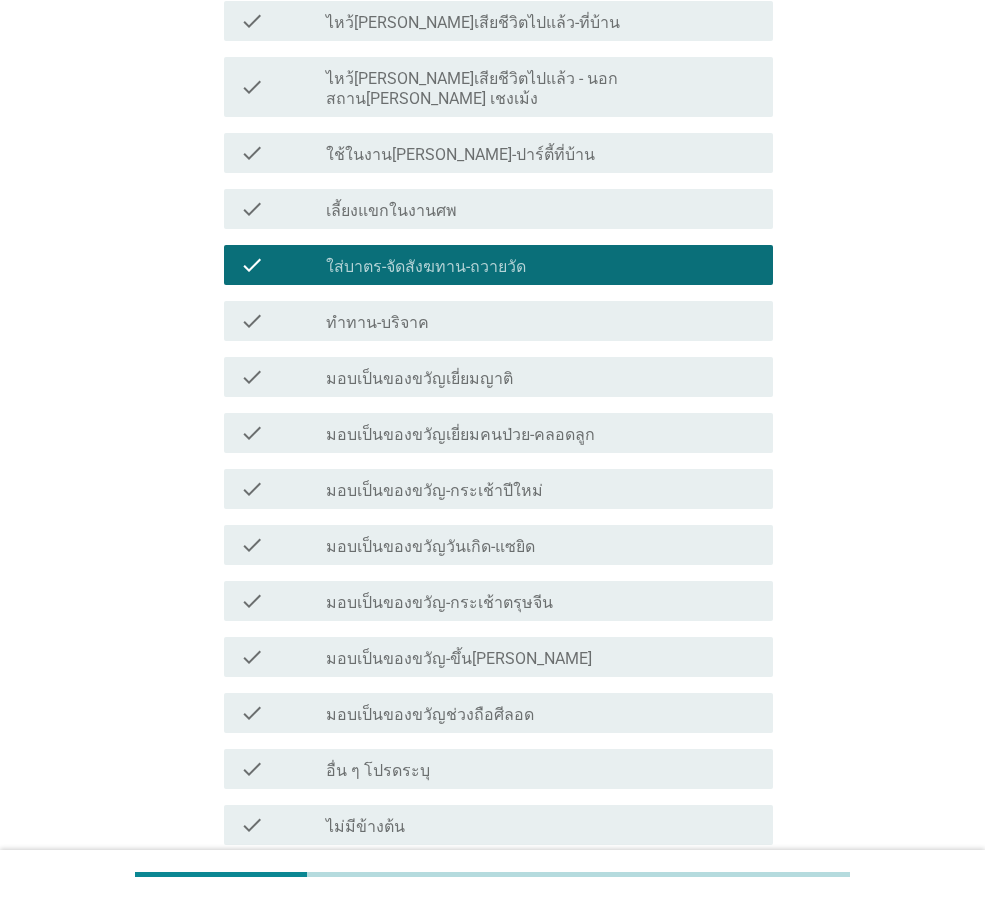scroll, scrollTop: 400, scrollLeft: 0, axis: vertical 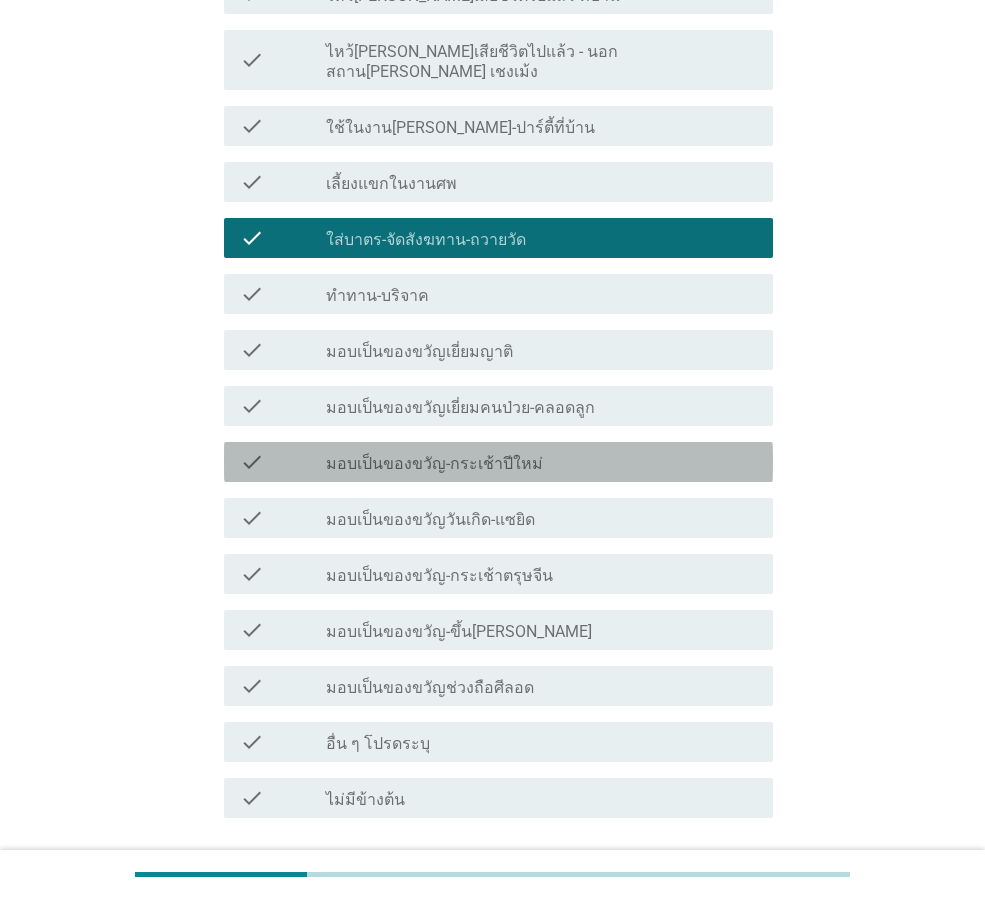 click on "check" at bounding box center (252, 462) 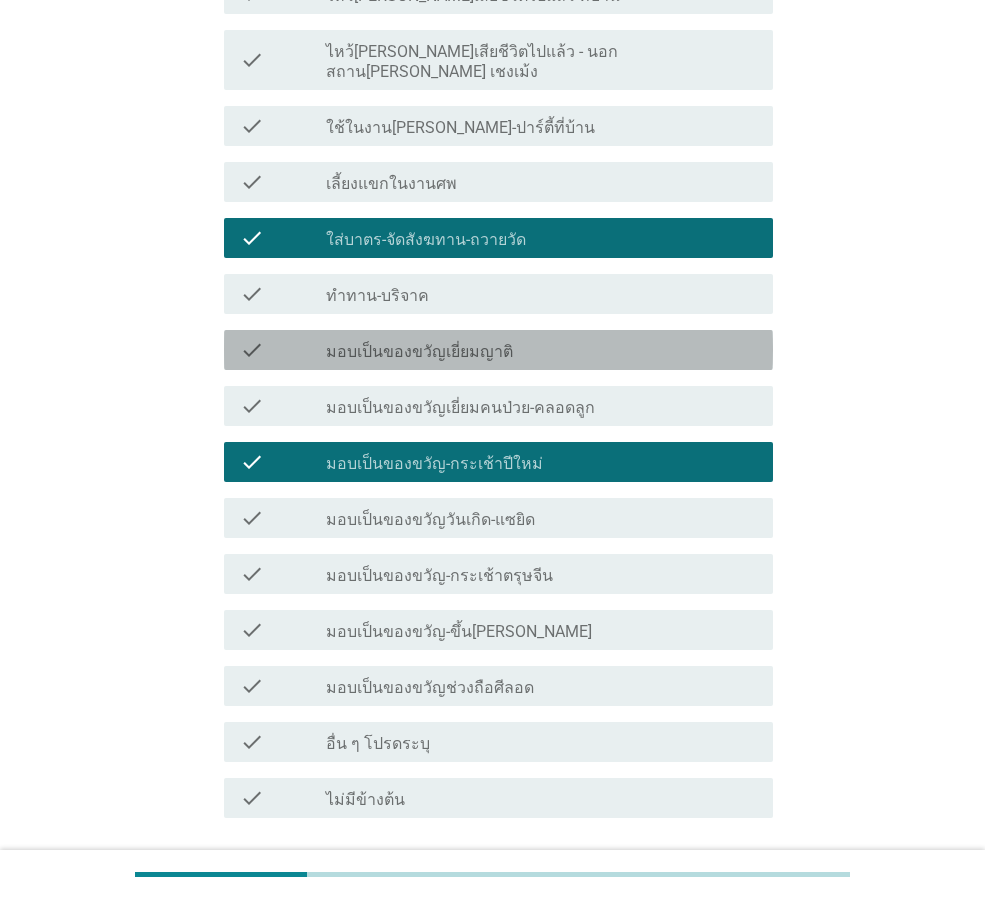 click on "check     check_box_outline_blank มอบเป็นของขวัญเยี่ยมญาติ" at bounding box center (498, 350) 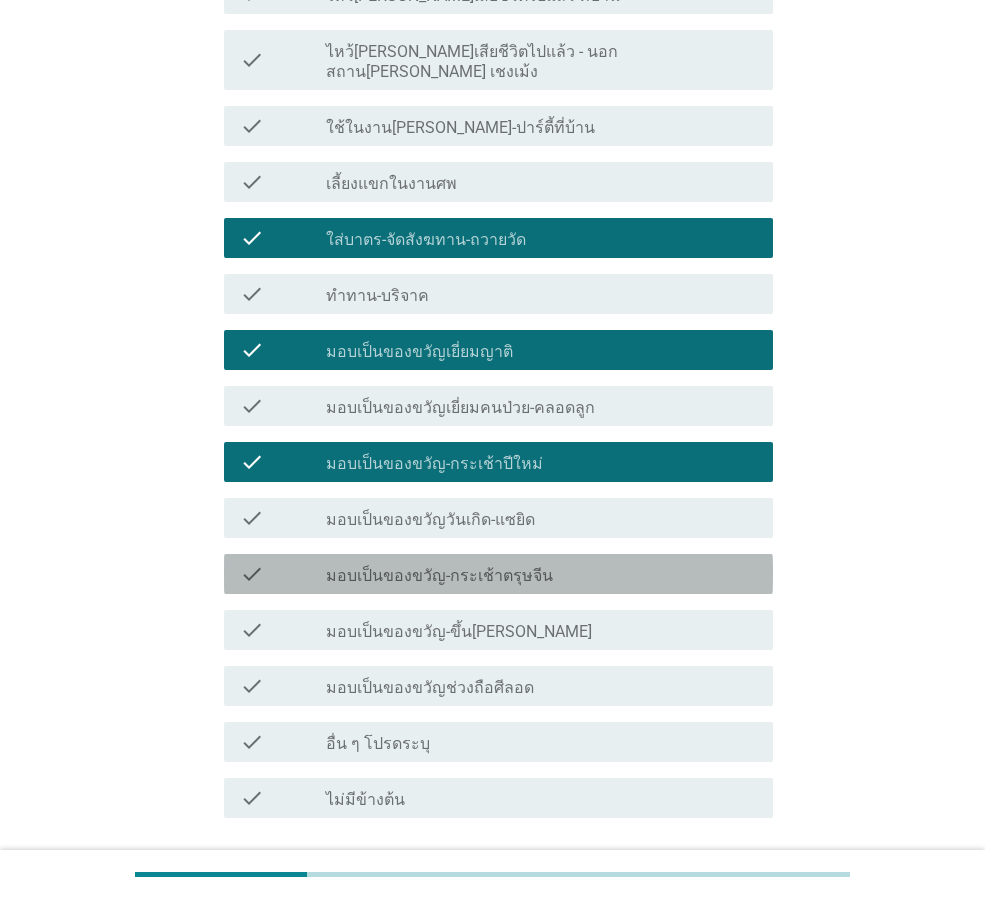 click on "check" at bounding box center (252, 574) 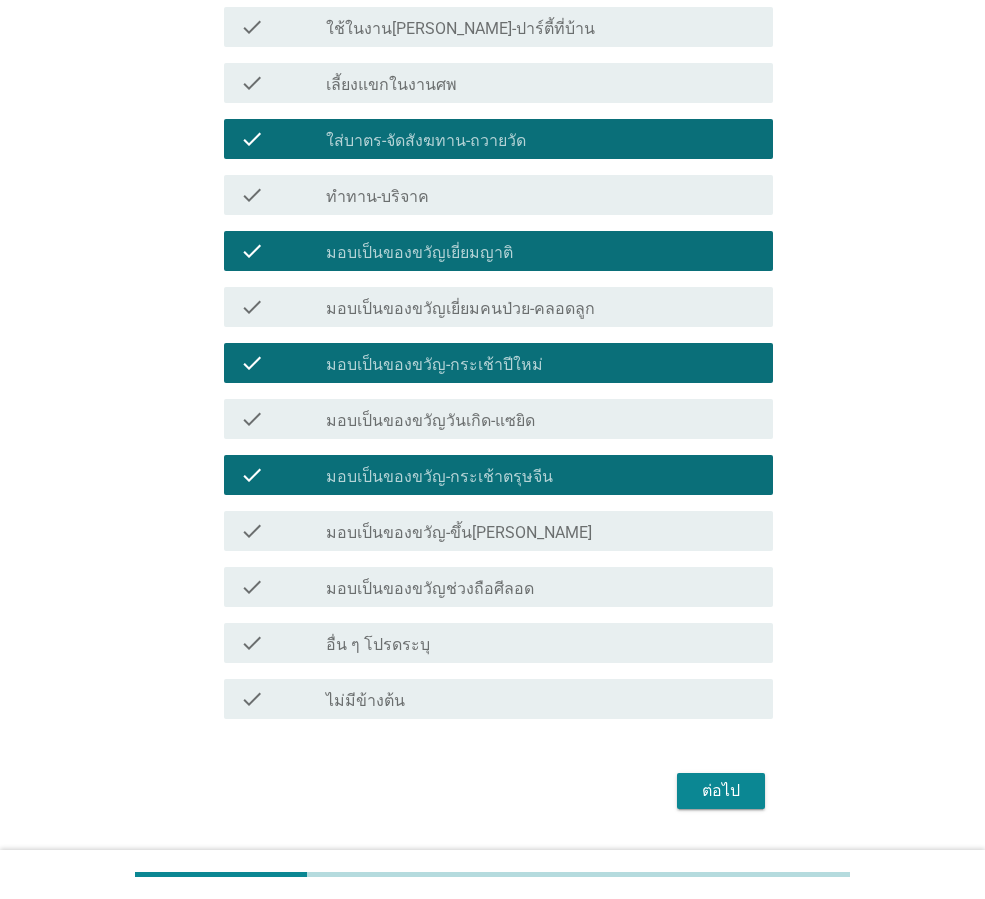 scroll, scrollTop: 512, scrollLeft: 0, axis: vertical 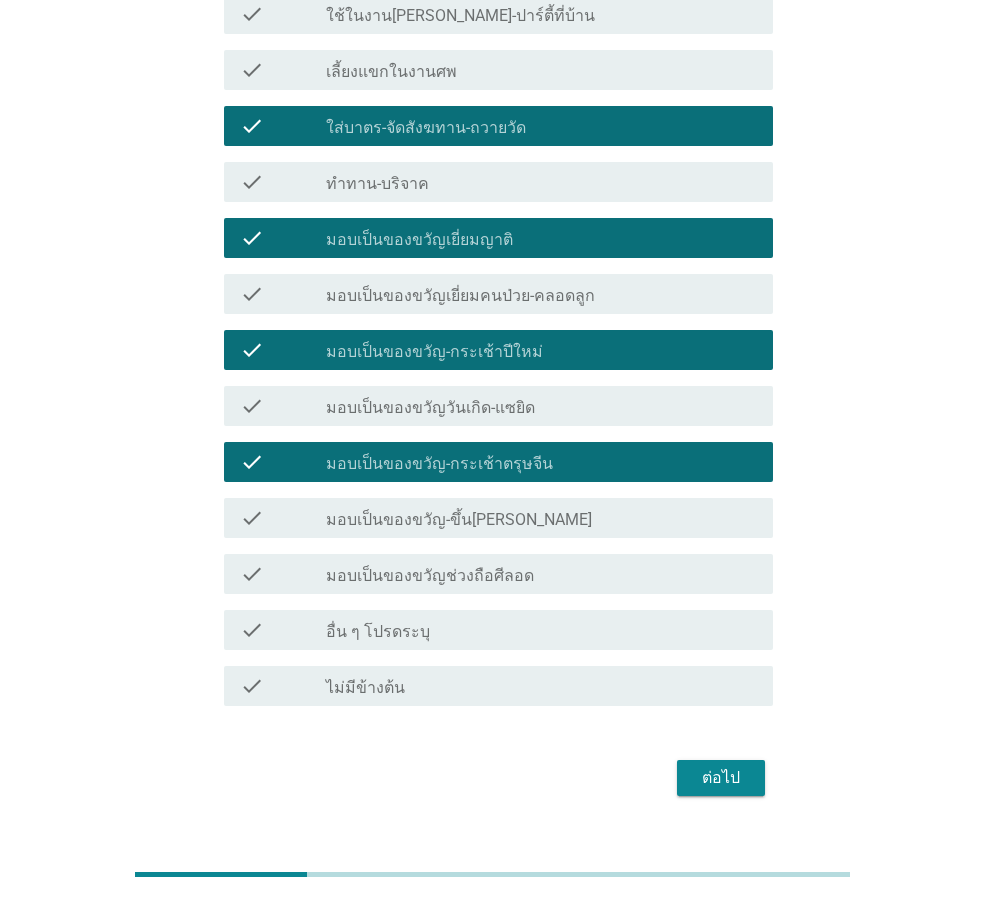 click on "ต่อไป" at bounding box center [721, 778] 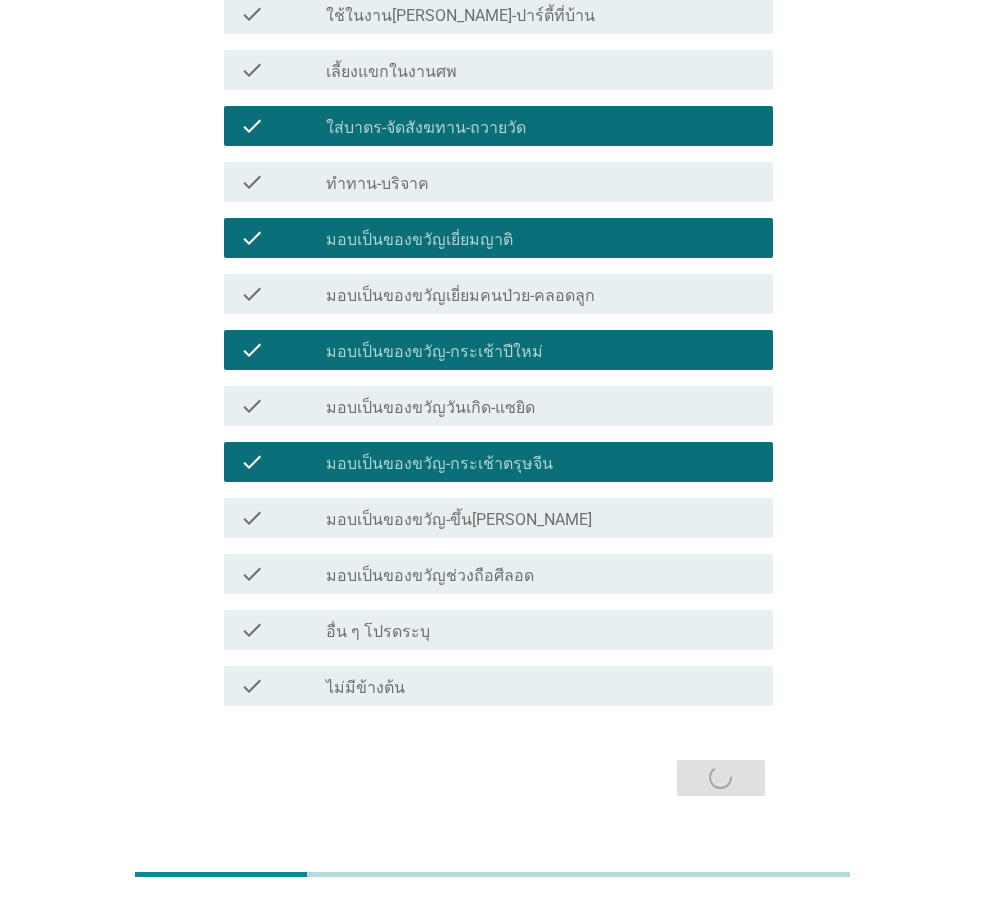 scroll, scrollTop: 0, scrollLeft: 0, axis: both 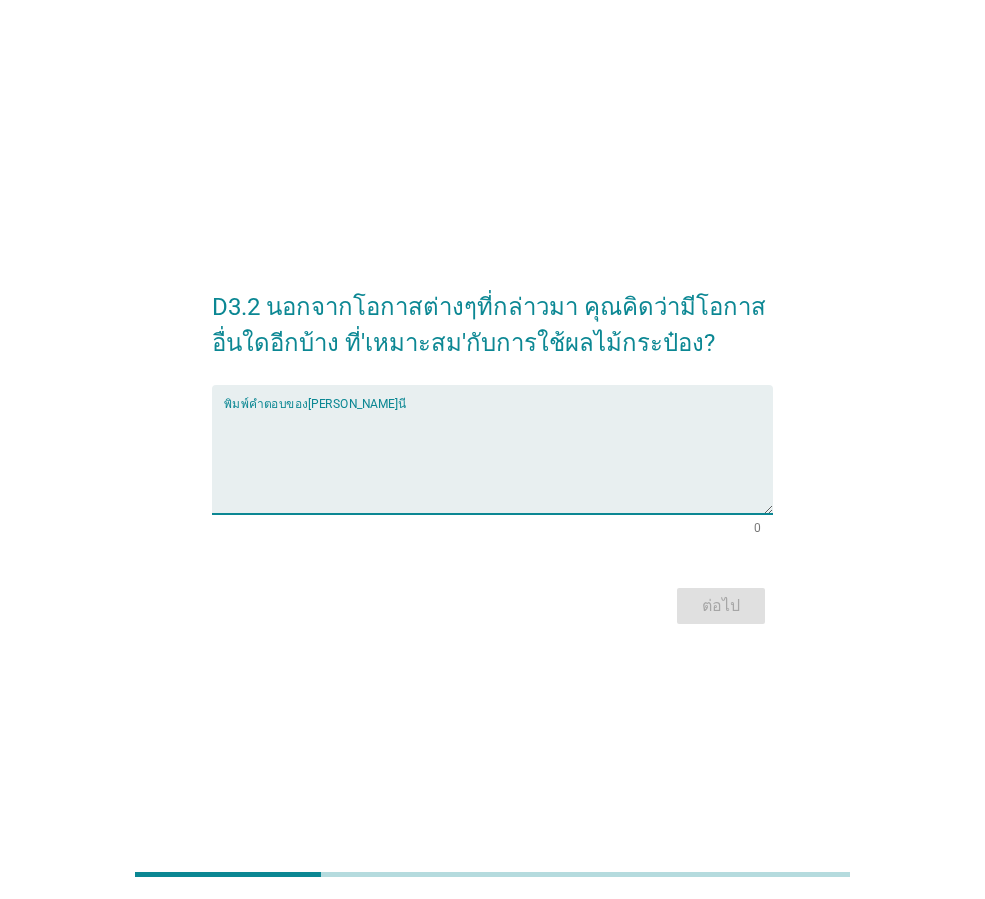 click at bounding box center [498, 461] 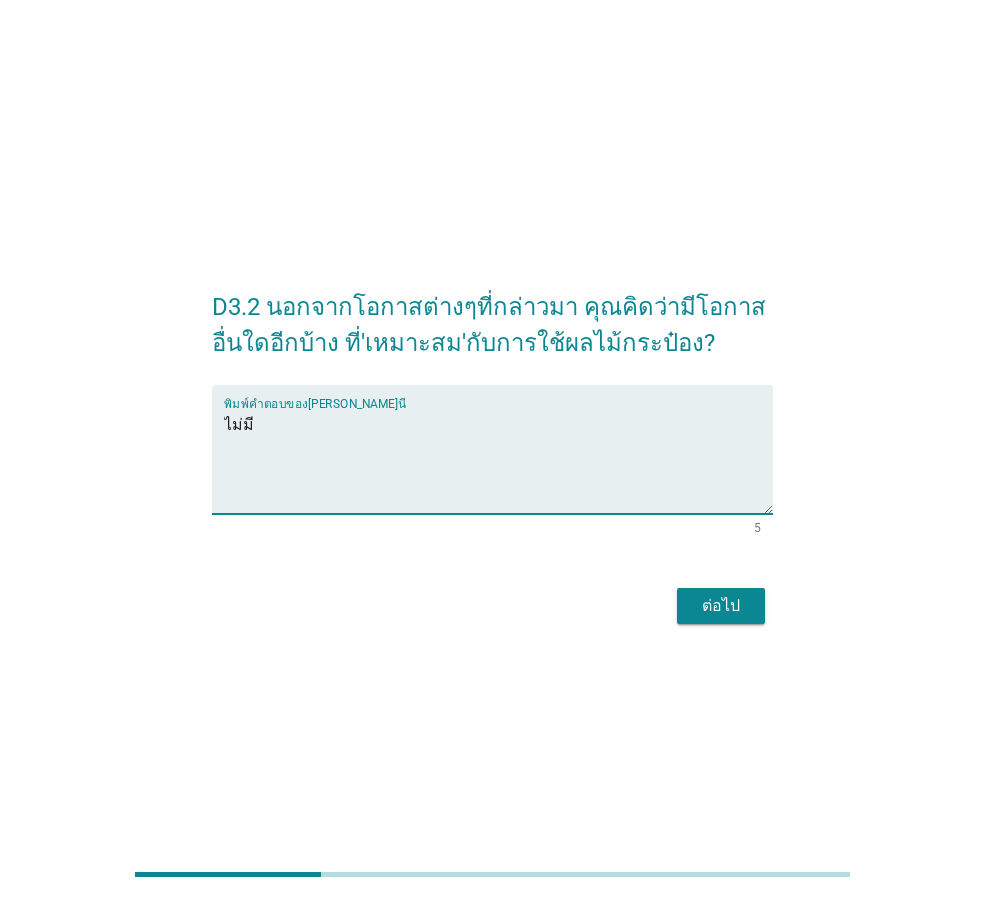type on "ไม่มี" 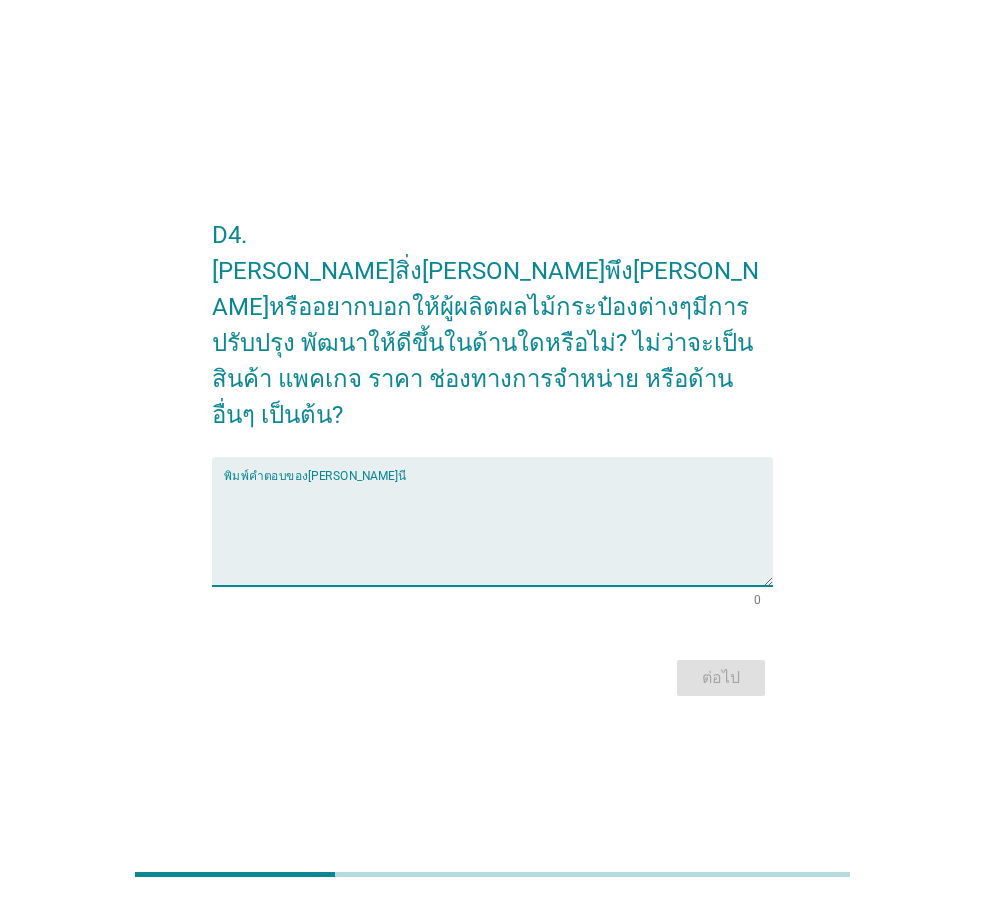 click at bounding box center (498, 533) 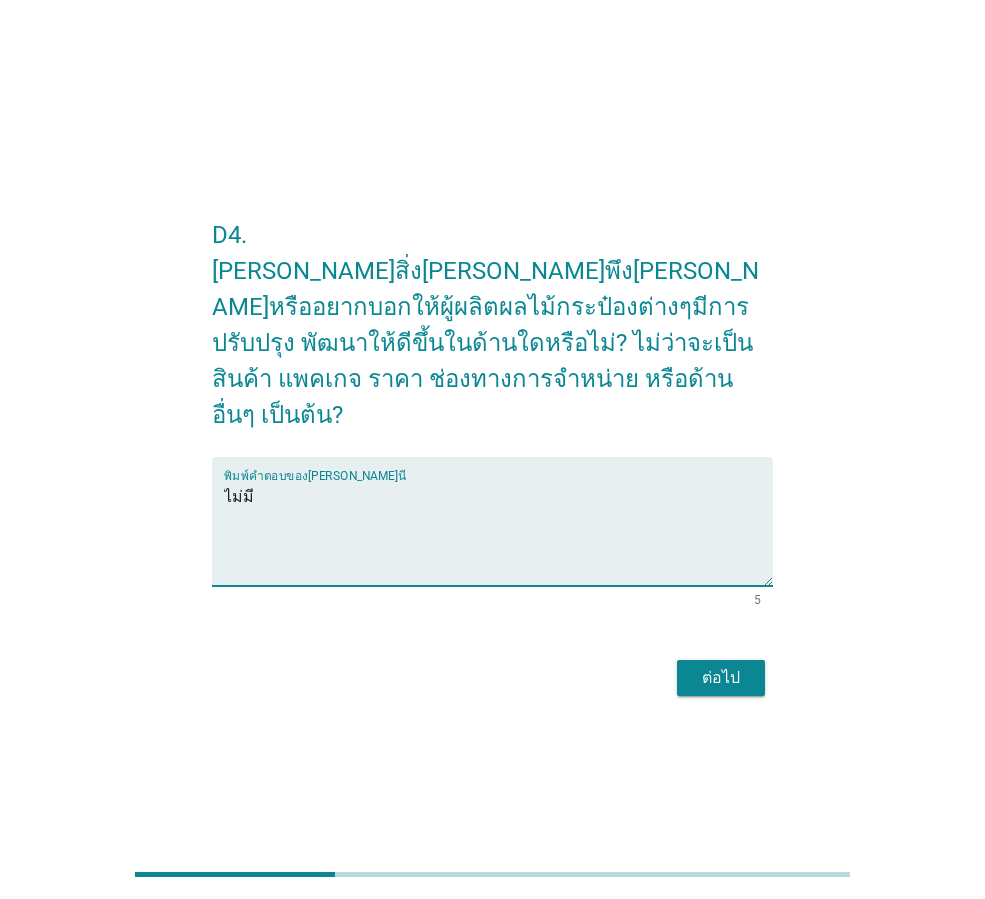 type on "ไม่มี" 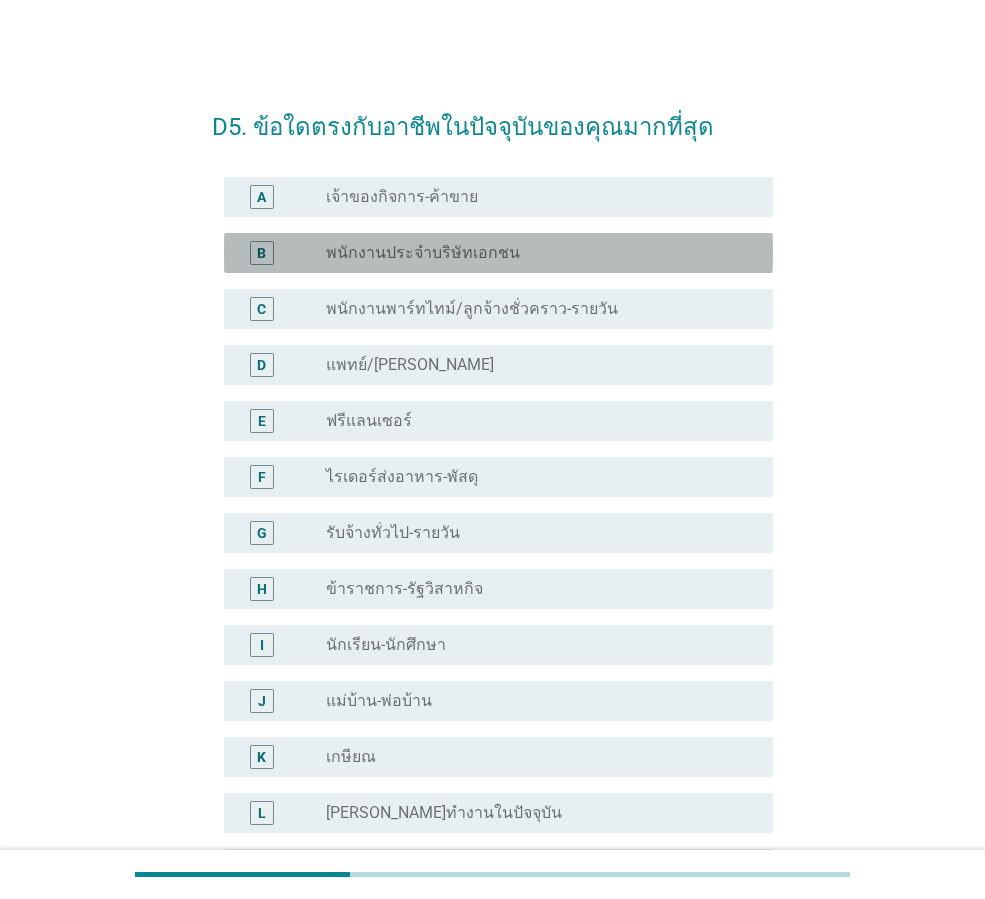 click on "พนักงานประจำบริษัทเอกชน" at bounding box center [423, 253] 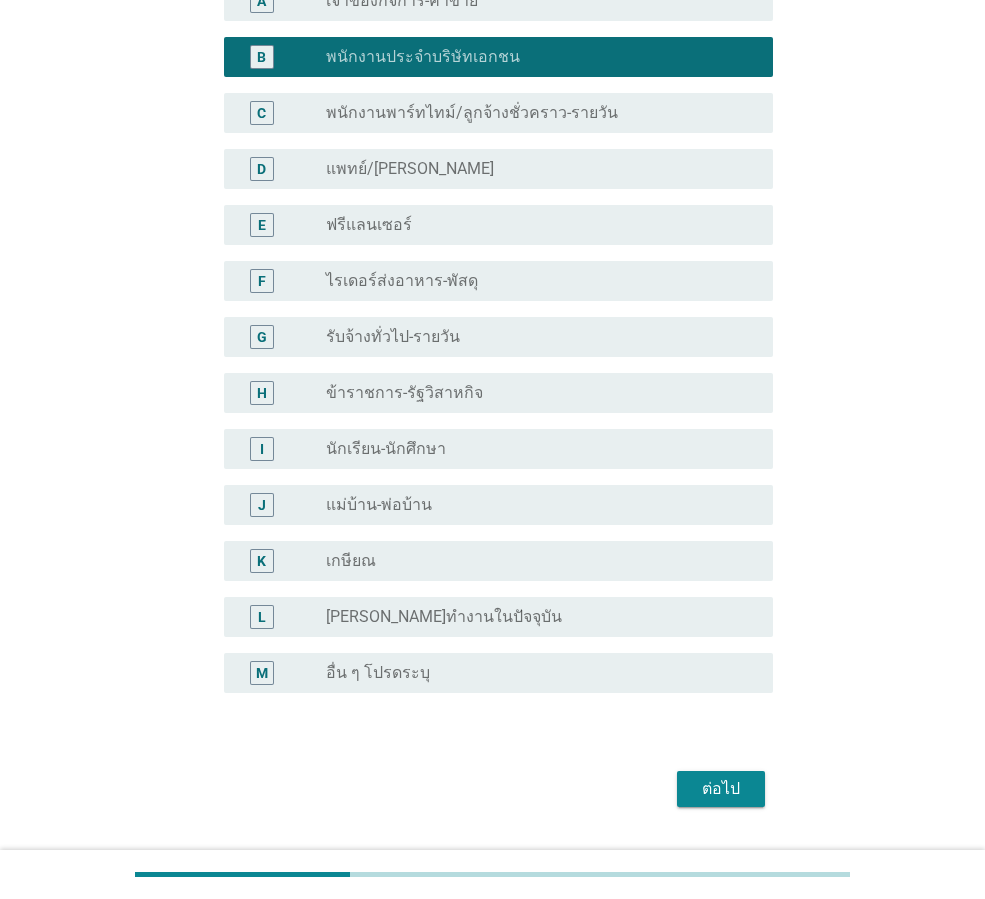 scroll, scrollTop: 247, scrollLeft: 0, axis: vertical 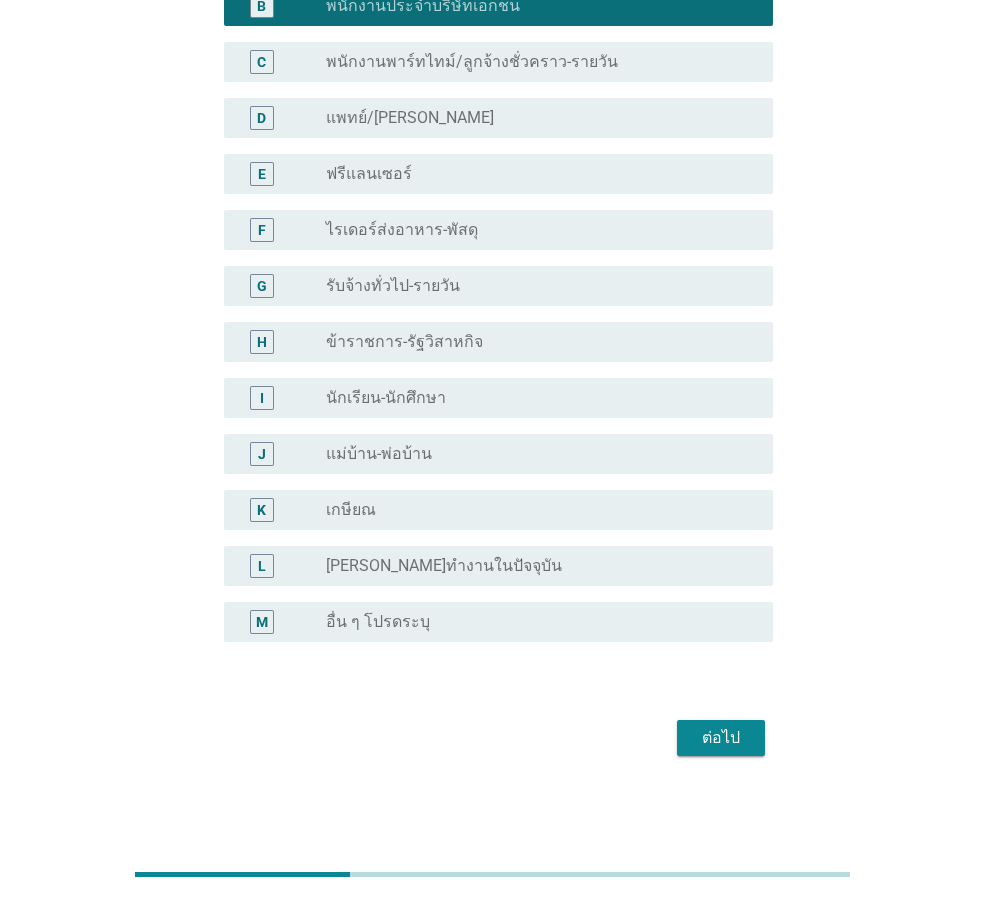 click on "ต่อไป" at bounding box center (721, 738) 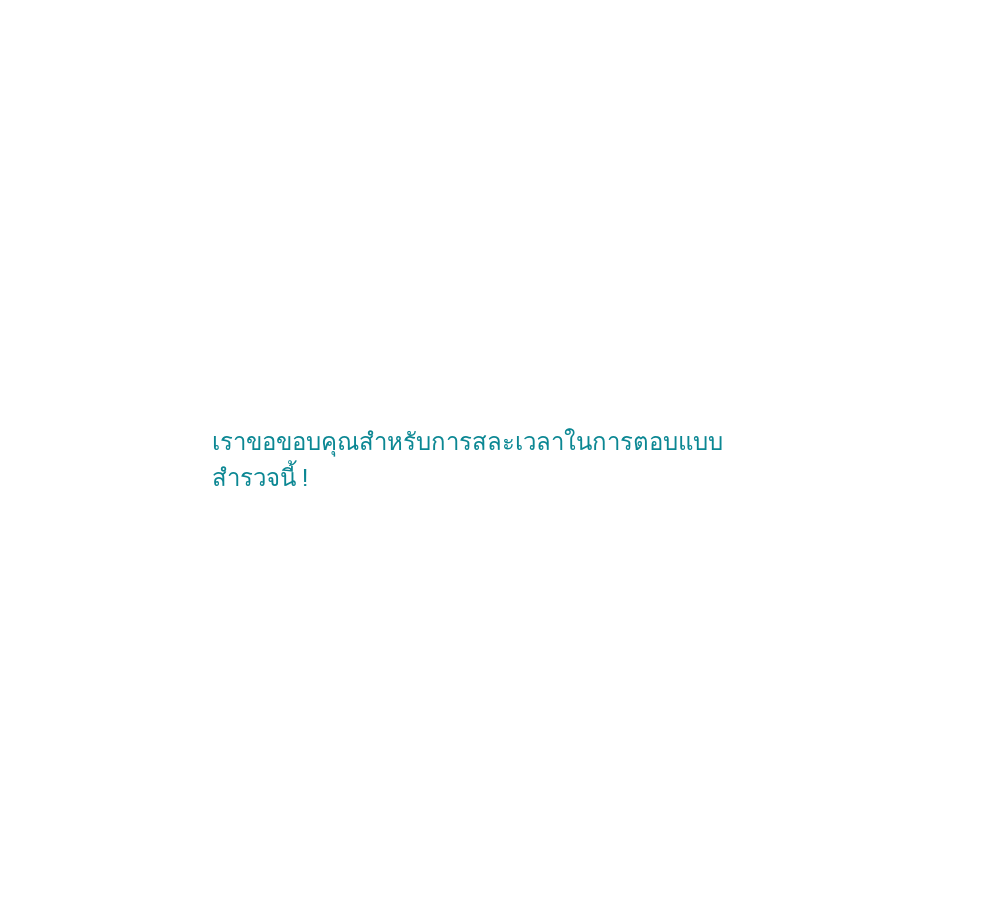 scroll, scrollTop: 0, scrollLeft: 0, axis: both 